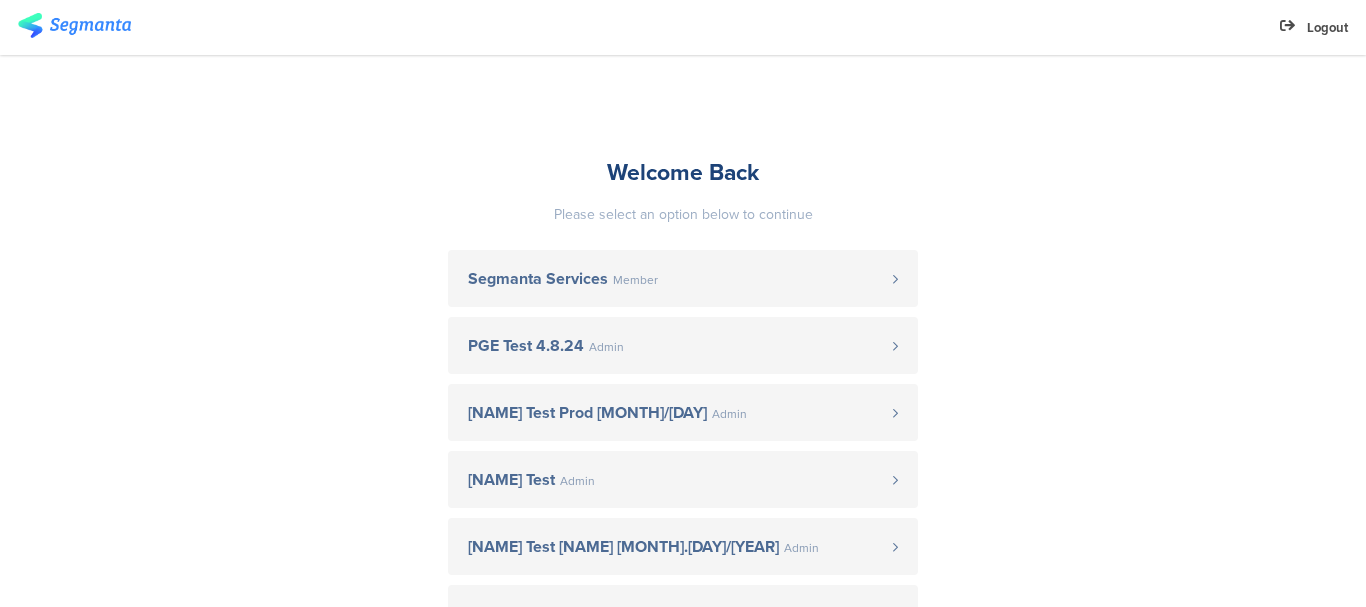 scroll, scrollTop: 0, scrollLeft: 0, axis: both 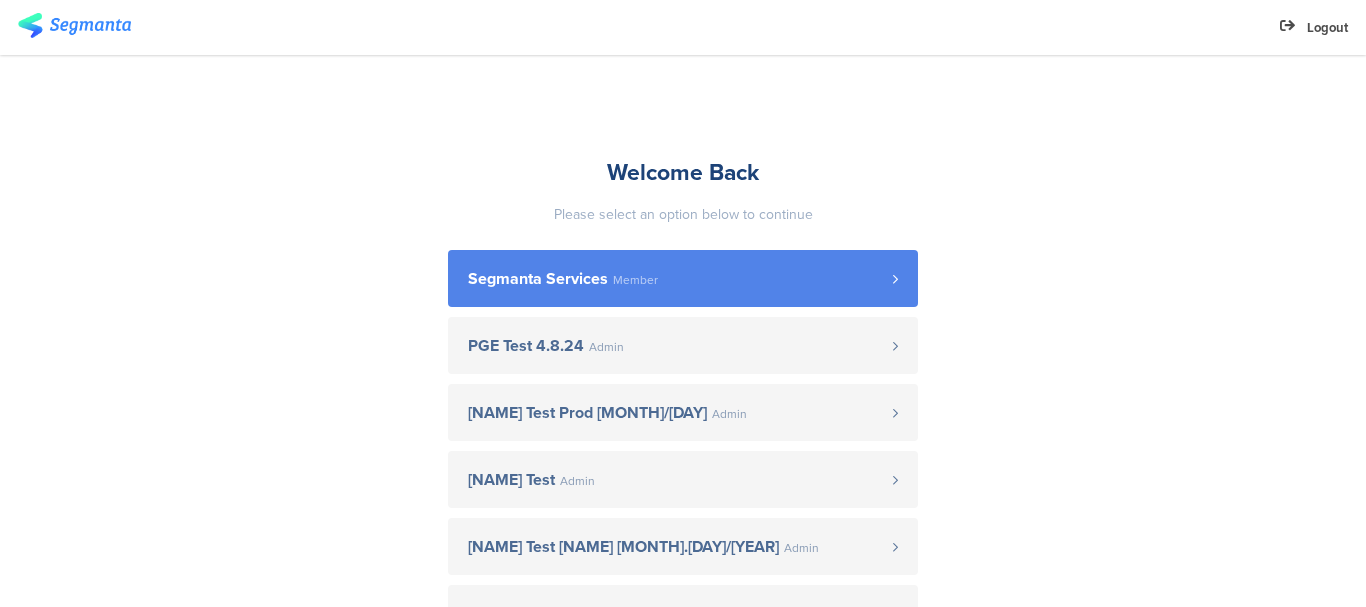 click on "Segmanta Services
Member" at bounding box center (683, 278) 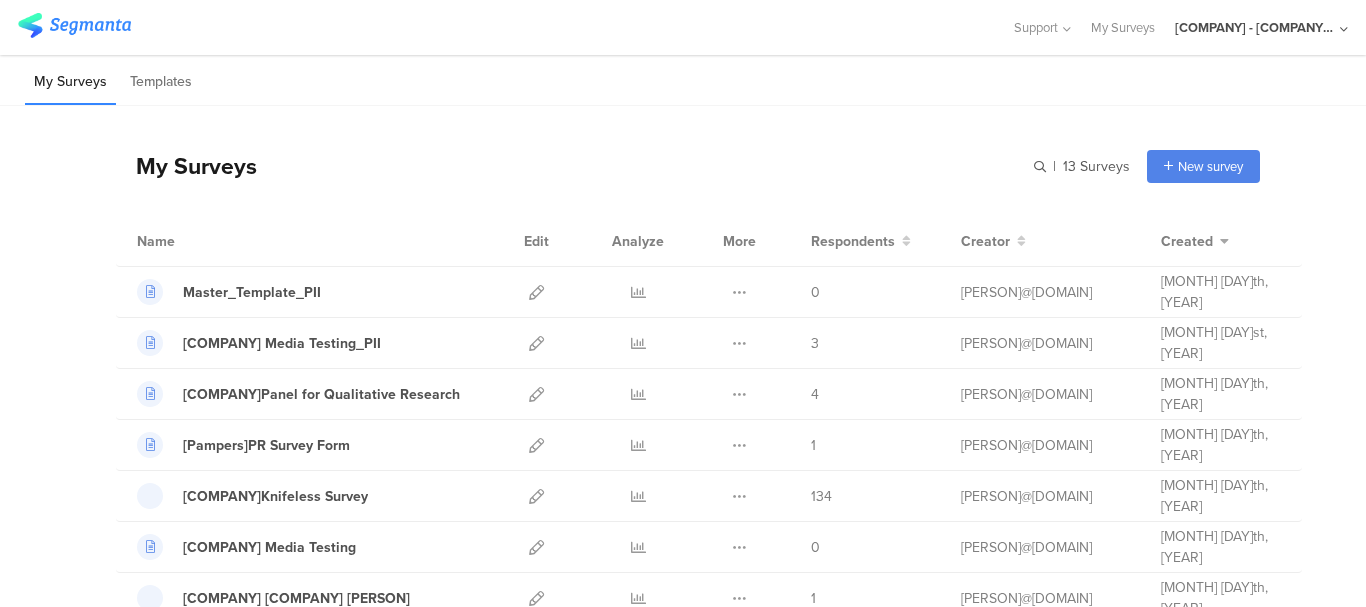 scroll, scrollTop: 0, scrollLeft: 0, axis: both 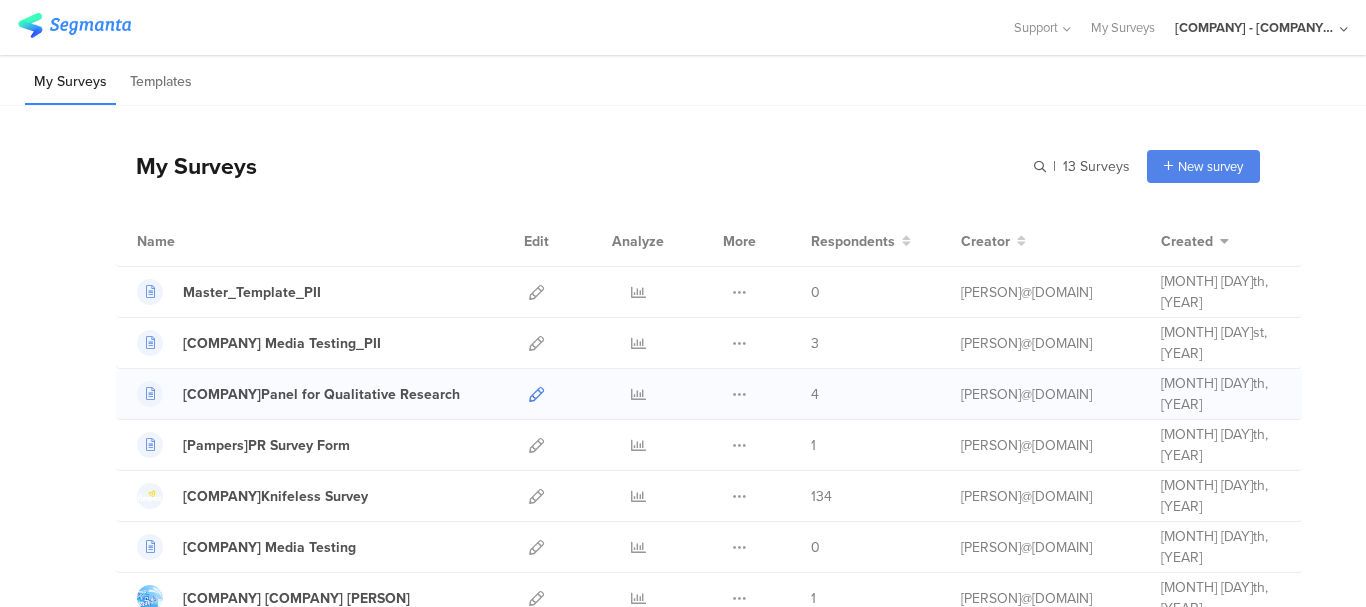 click at bounding box center [536, 394] 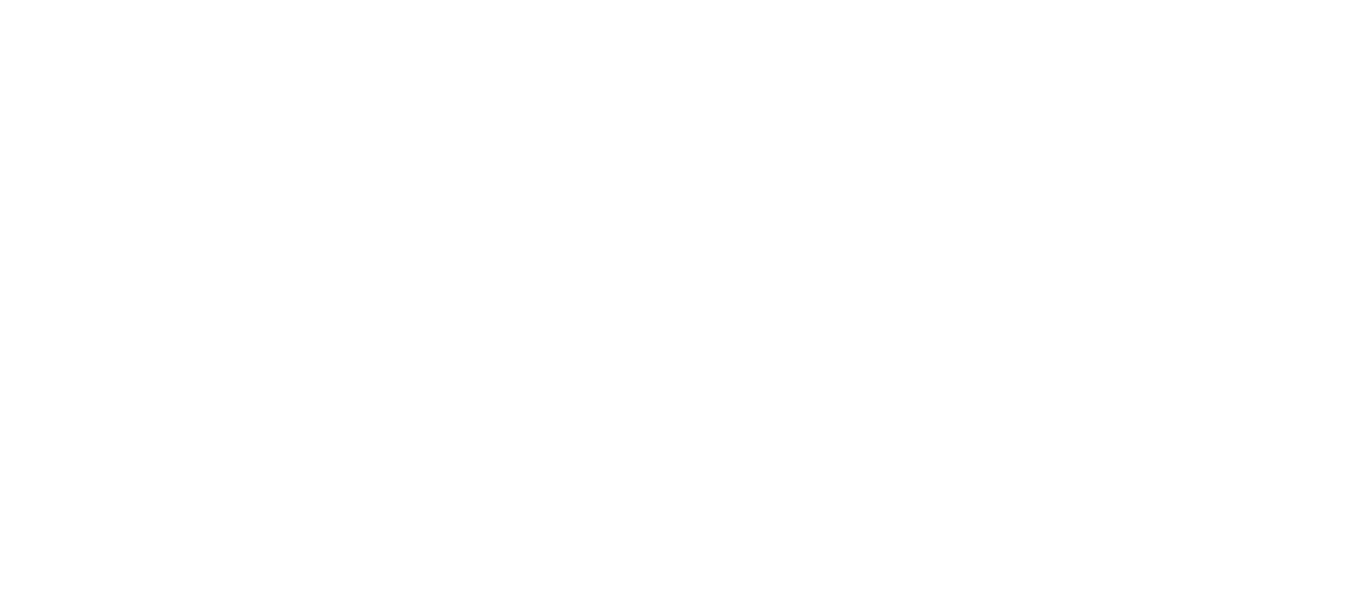 scroll, scrollTop: 0, scrollLeft: 0, axis: both 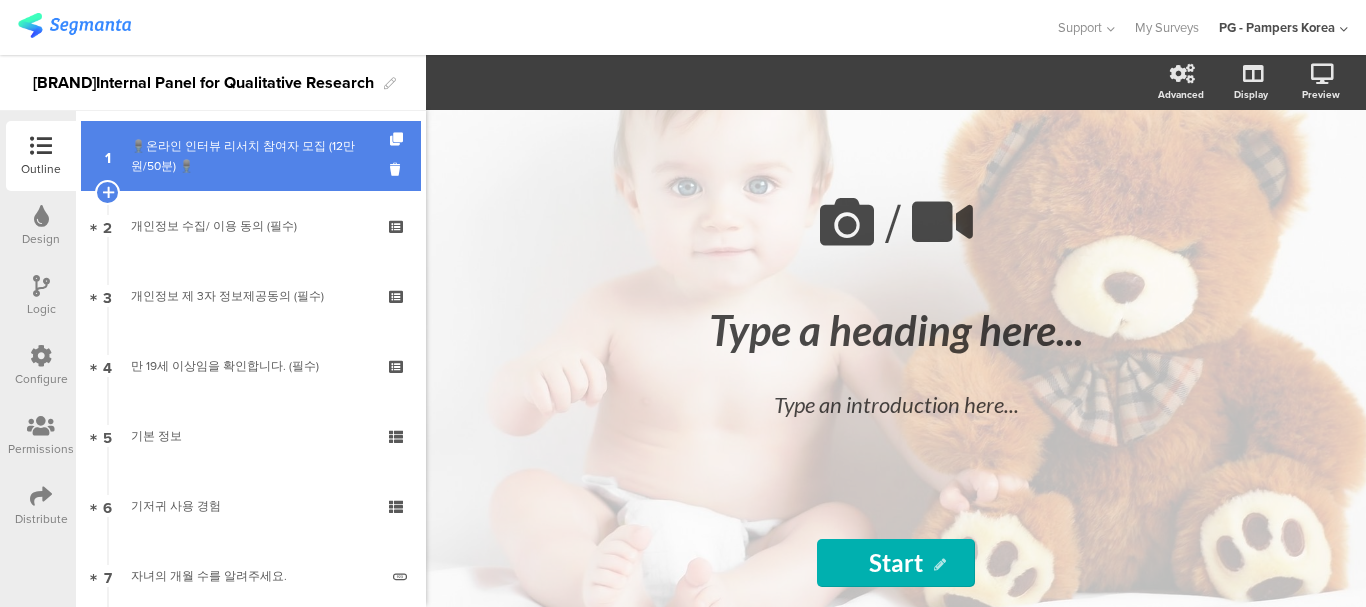 click on "🎙️온라인 인터뷰 리서치 참여자 모집 (12만원/50분) 🎙️" at bounding box center [250, 156] 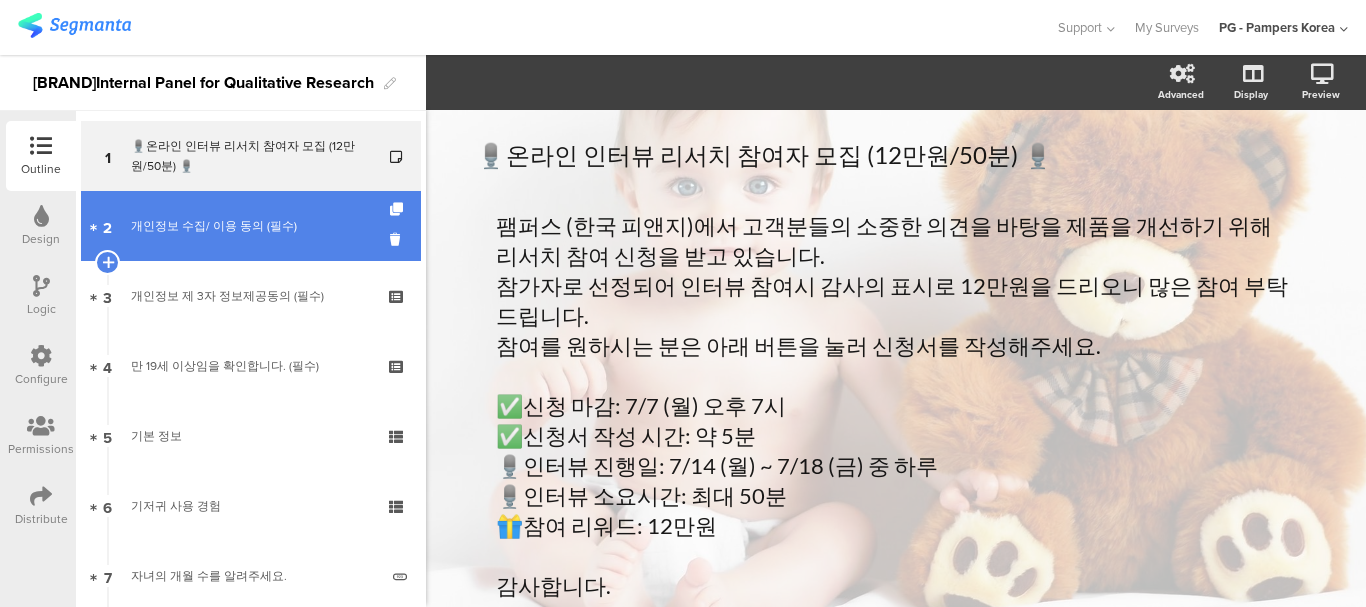 click on "개인정보 수집/ 이용 동의 (필수)" at bounding box center (250, 226) 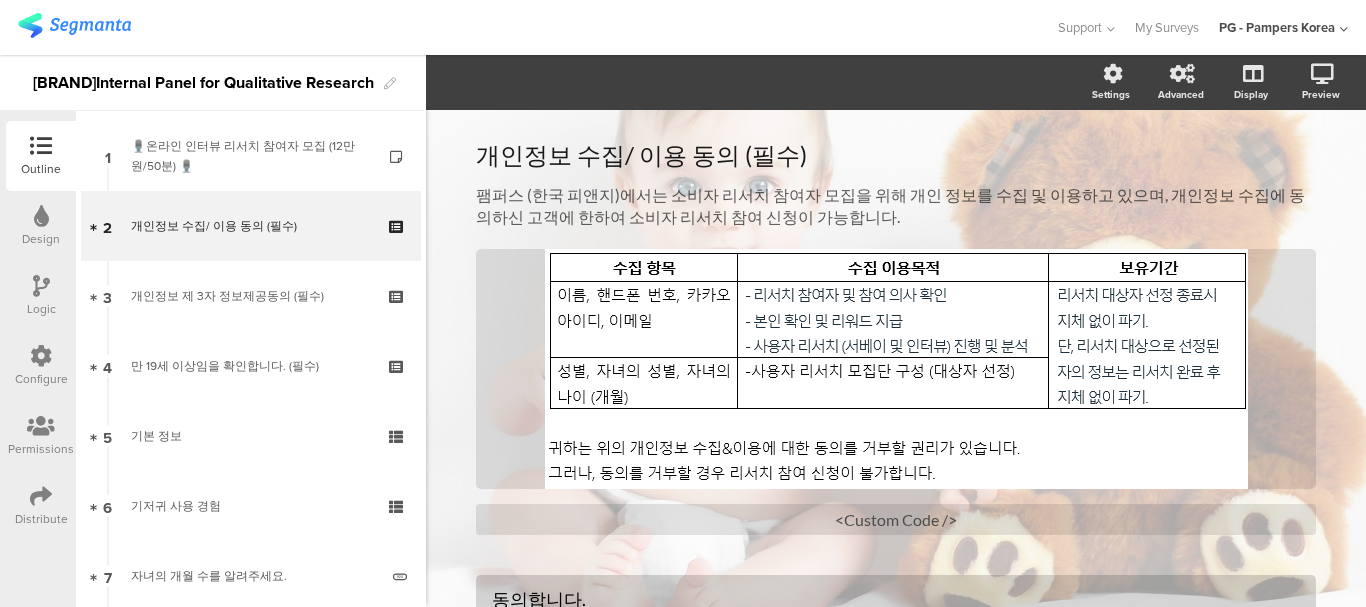 click on "Configure" at bounding box center (41, 366) 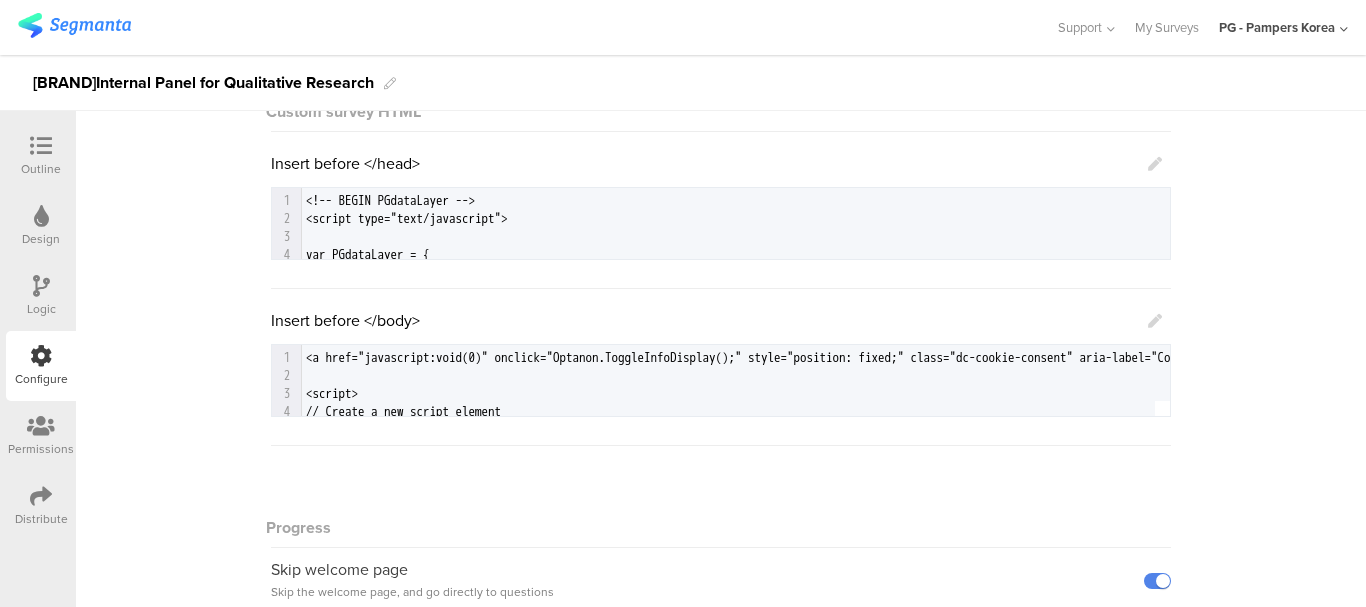 scroll, scrollTop: 300, scrollLeft: 0, axis: vertical 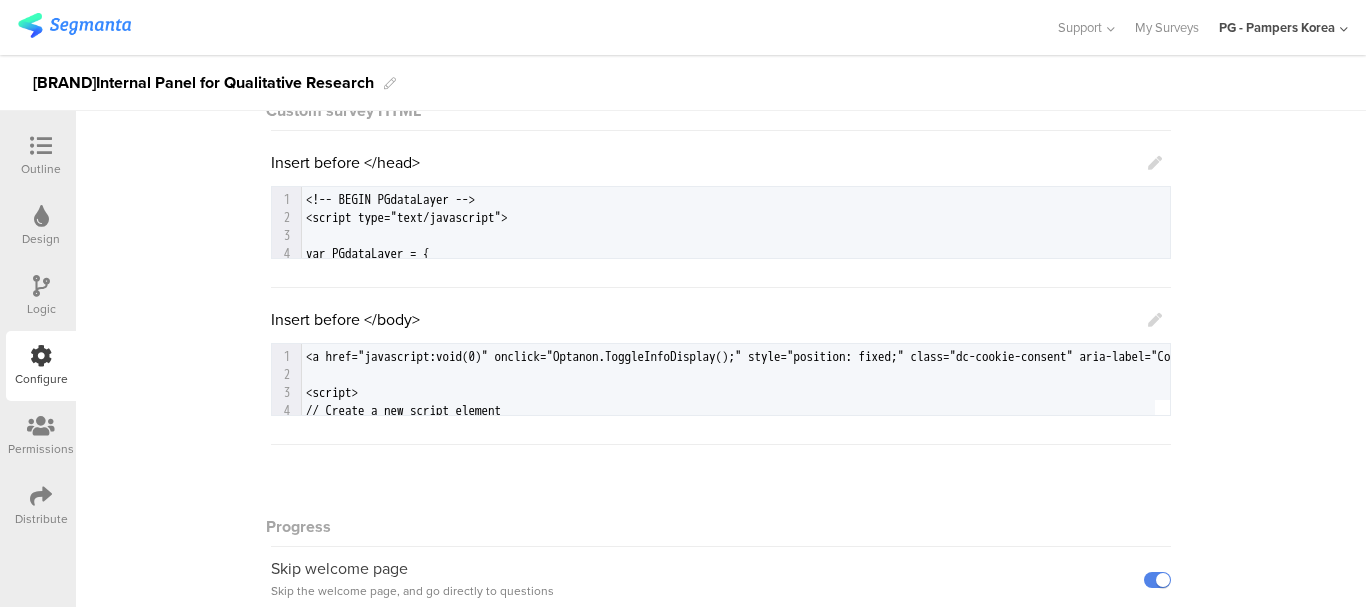 click at bounding box center (1155, 163) 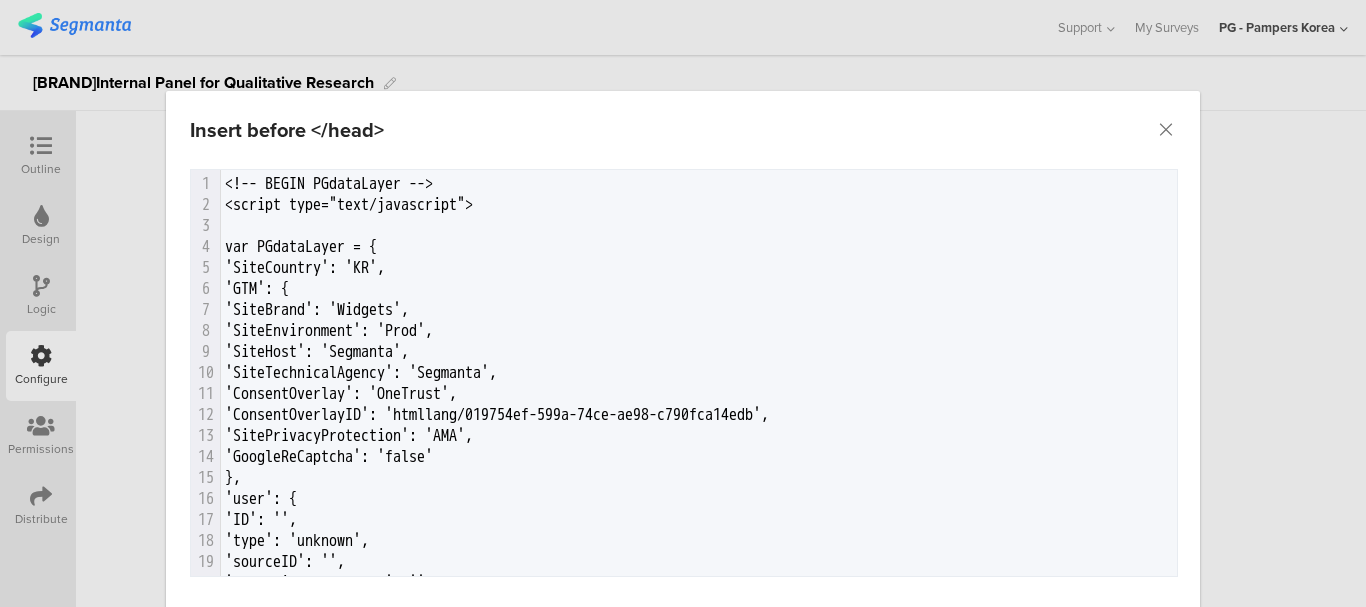 scroll, scrollTop: 106, scrollLeft: 0, axis: vertical 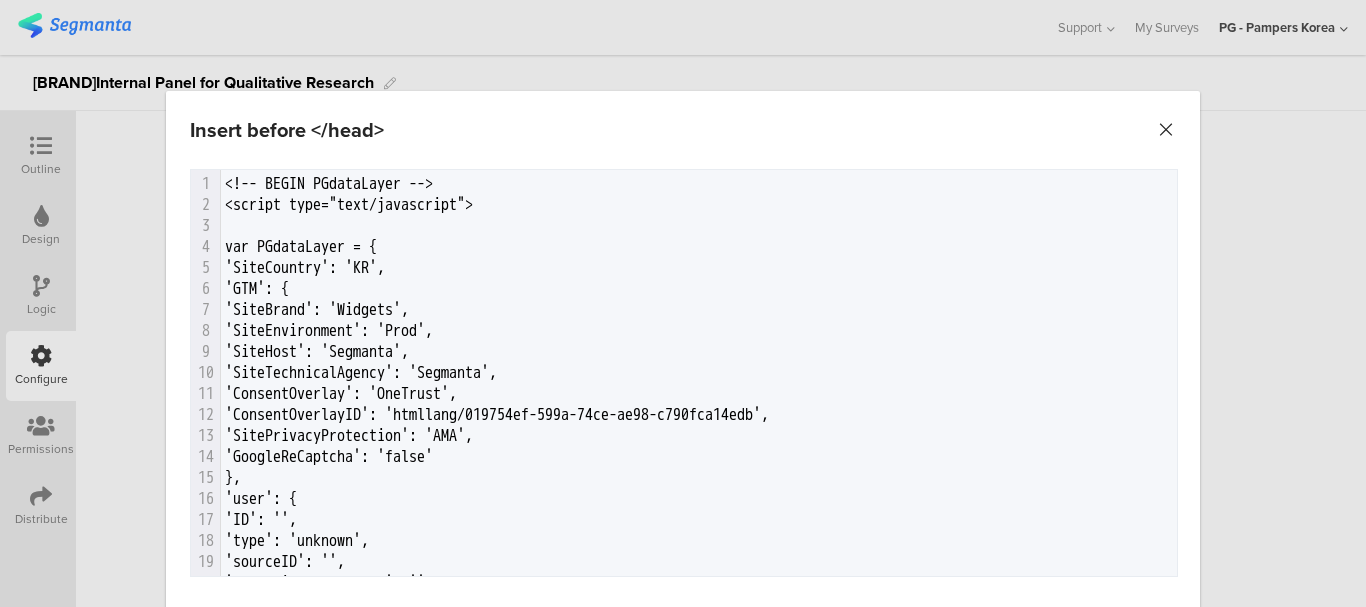 click at bounding box center (0, 0) 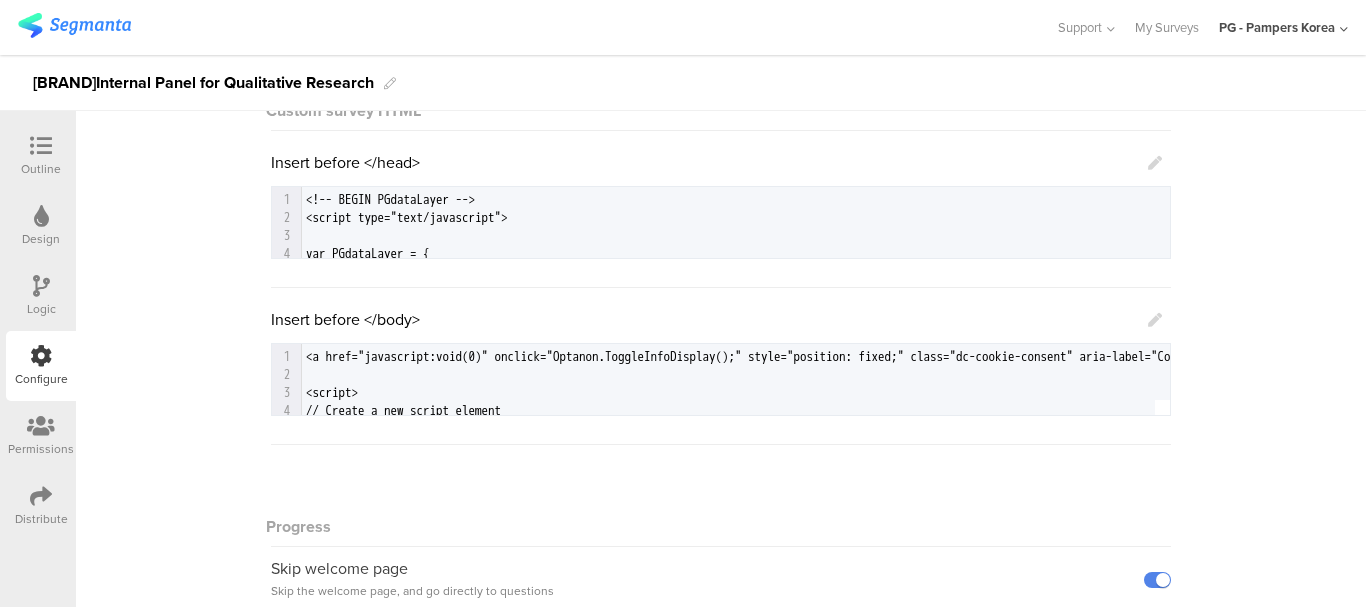scroll, scrollTop: 52, scrollLeft: 0, axis: vertical 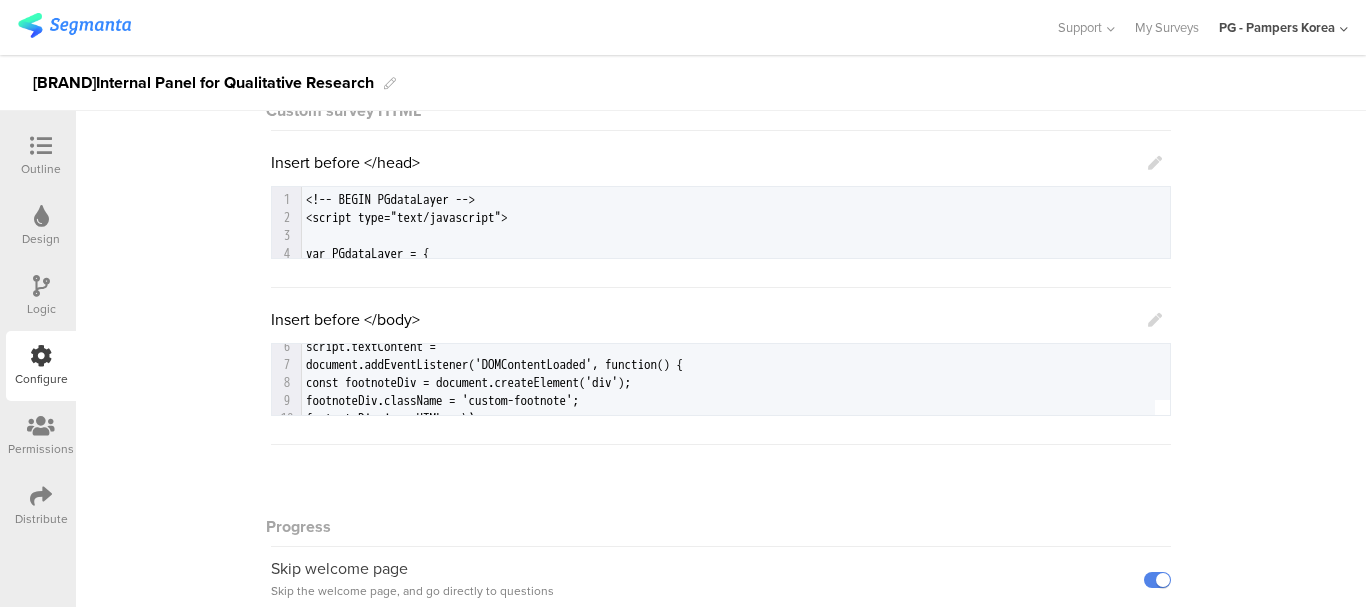 click at bounding box center (1155, 163) 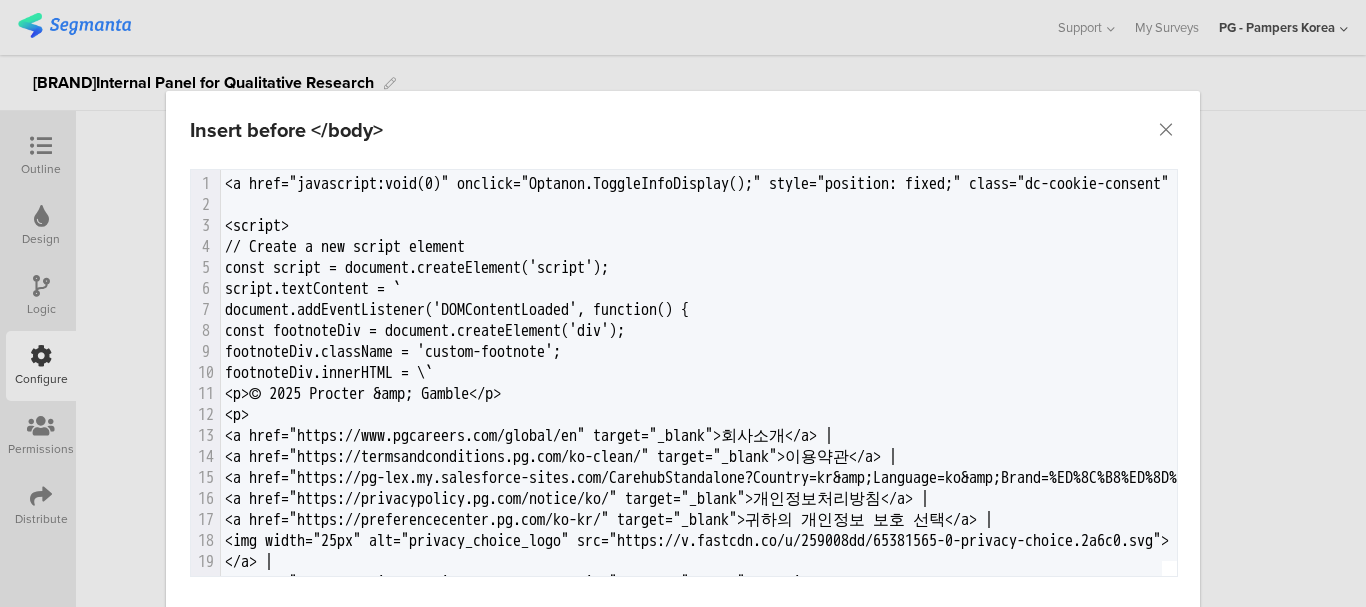 scroll, scrollTop: 370, scrollLeft: 0, axis: vertical 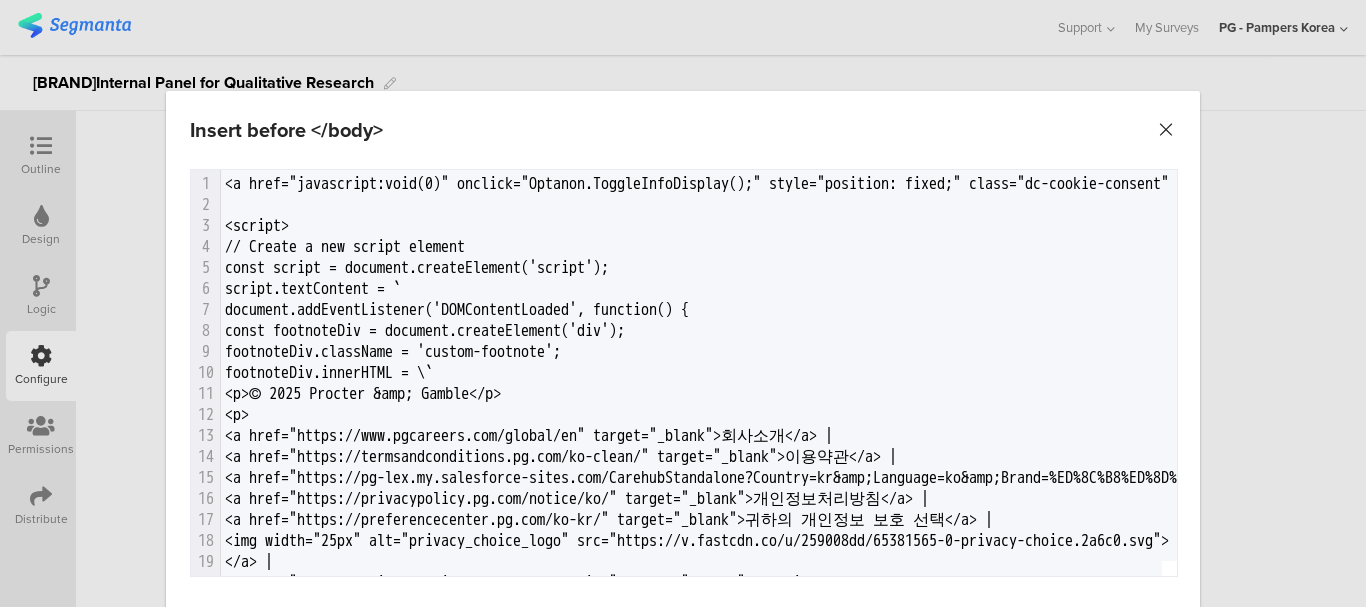 click at bounding box center (0, 0) 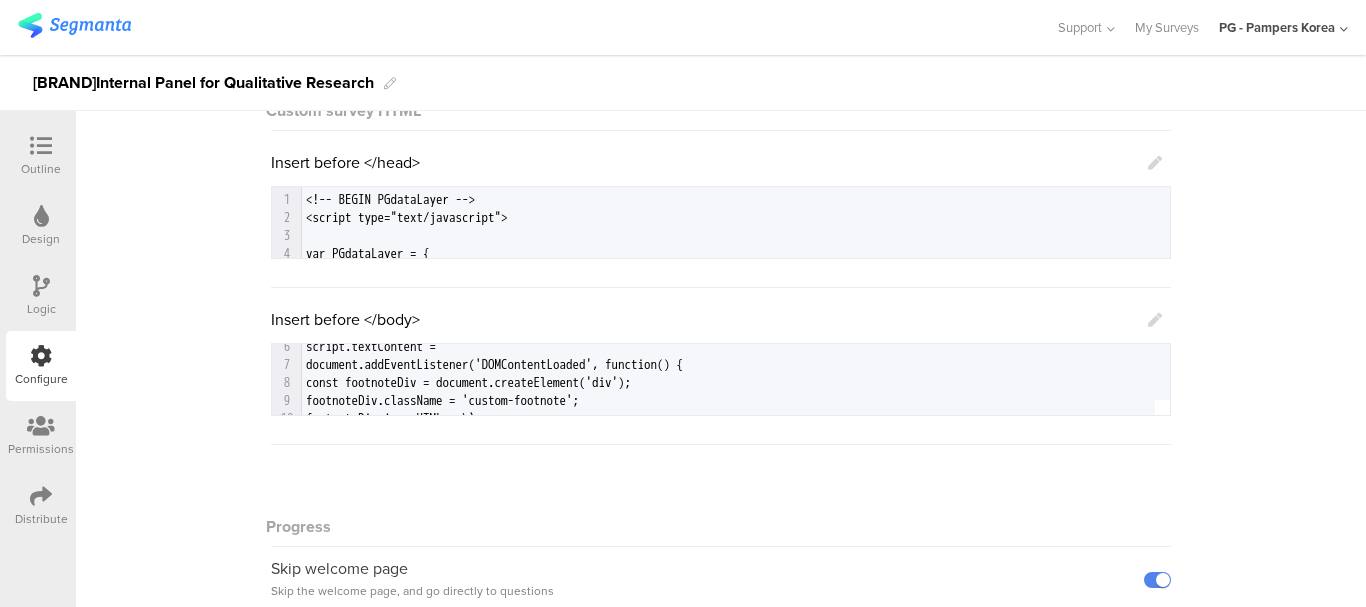 click at bounding box center (41, 147) 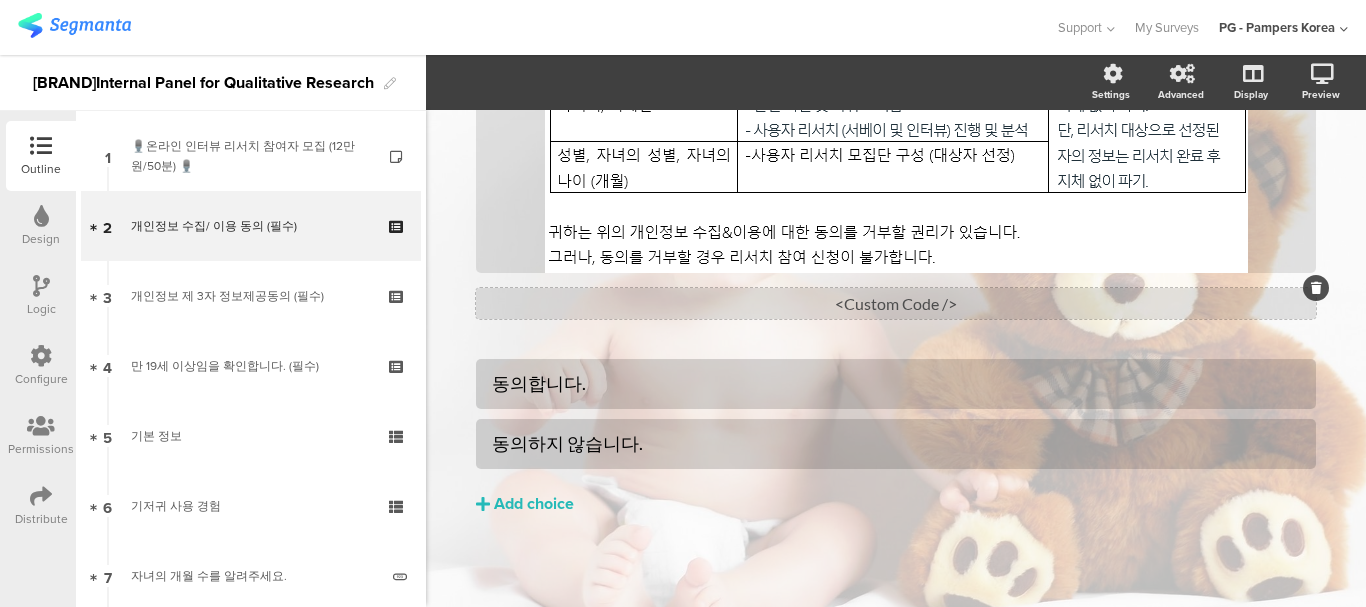 click on "<Custom Code />" at bounding box center [896, 303] 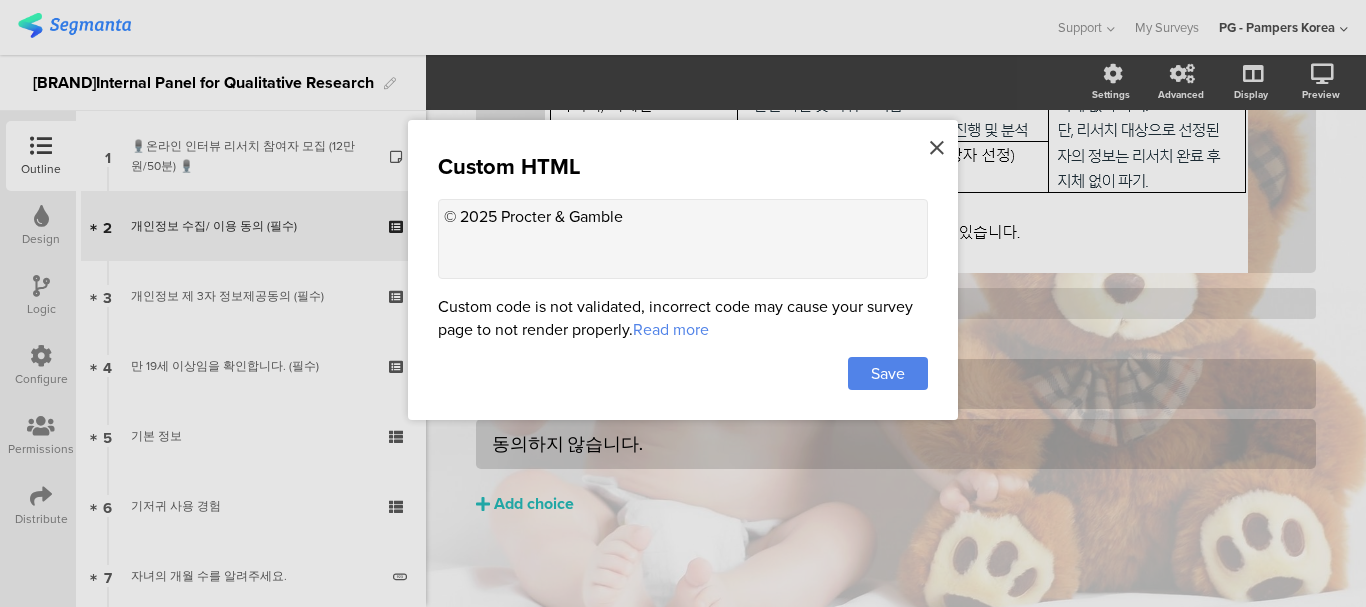 click at bounding box center [937, 148] 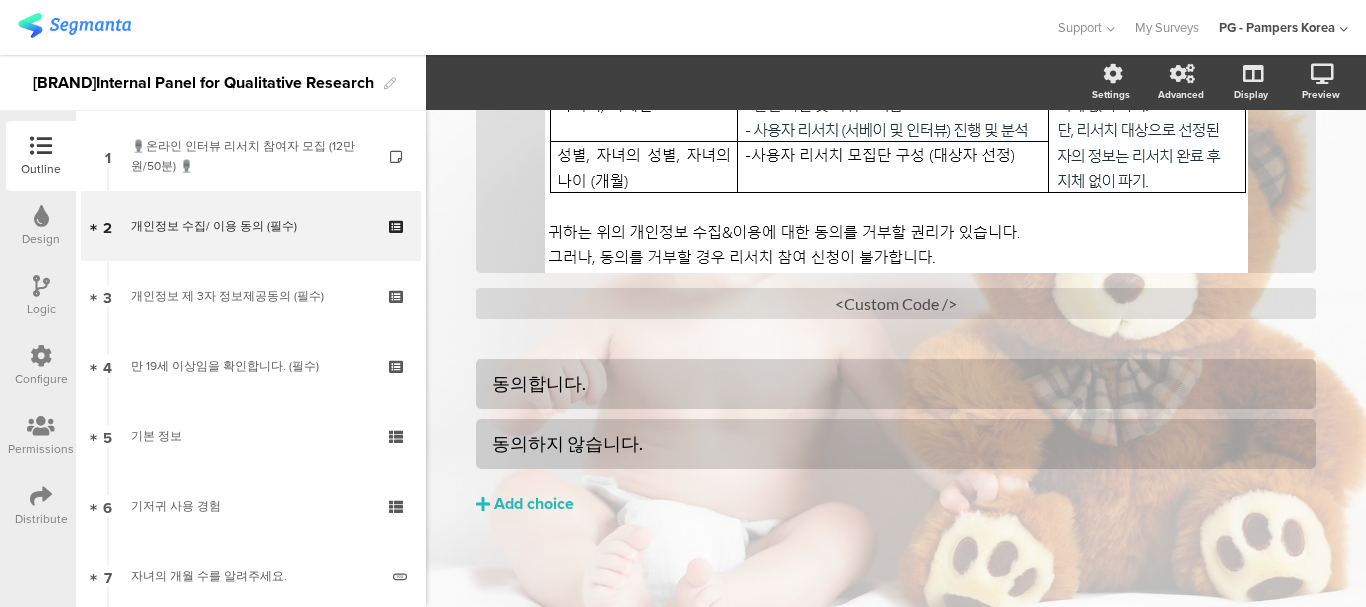 click on "Configure" at bounding box center (41, 169) 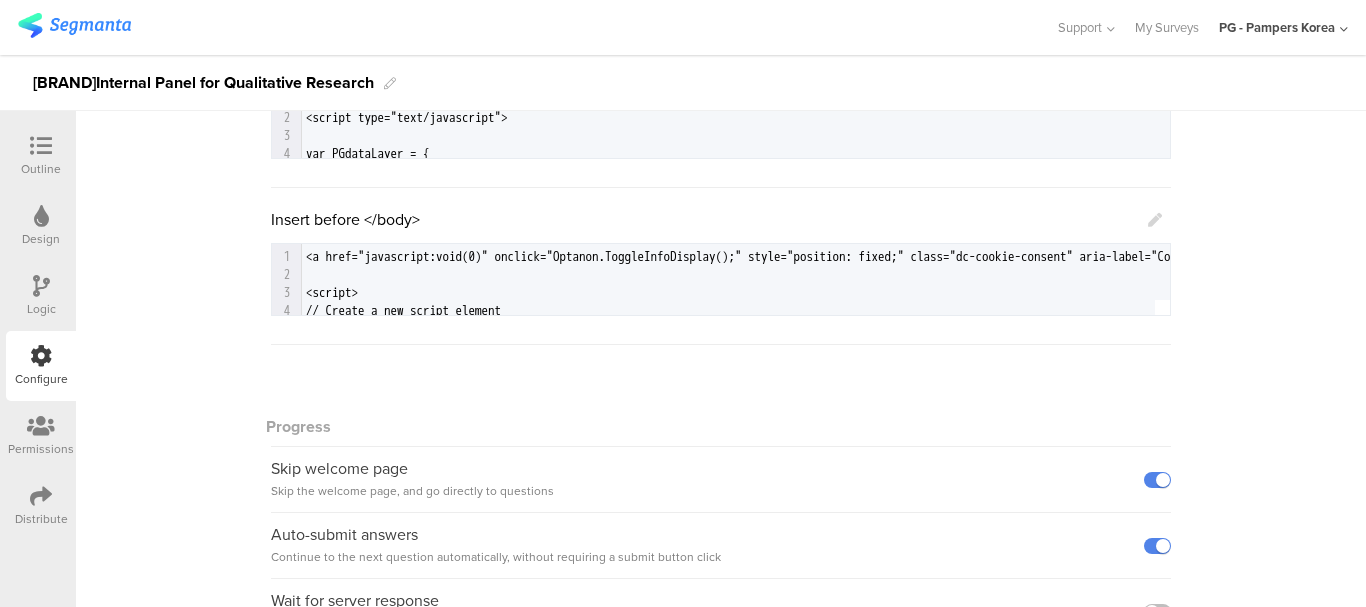 click at bounding box center (1155, 63) 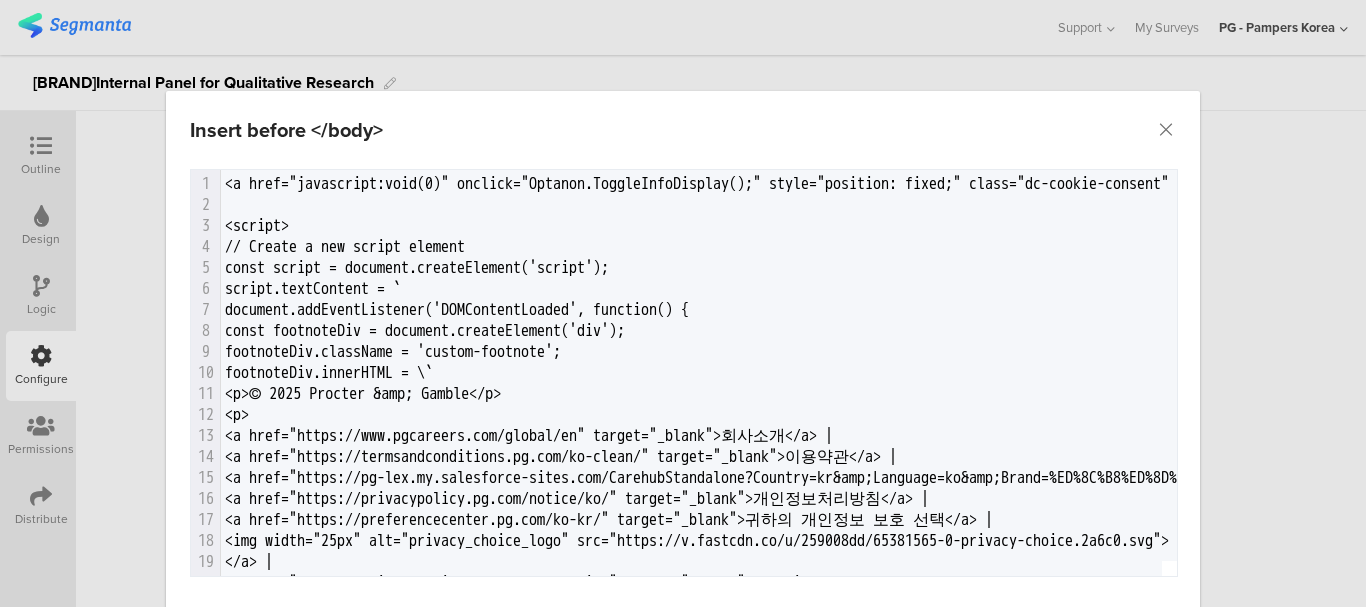scroll, scrollTop: 307, scrollLeft: 0, axis: vertical 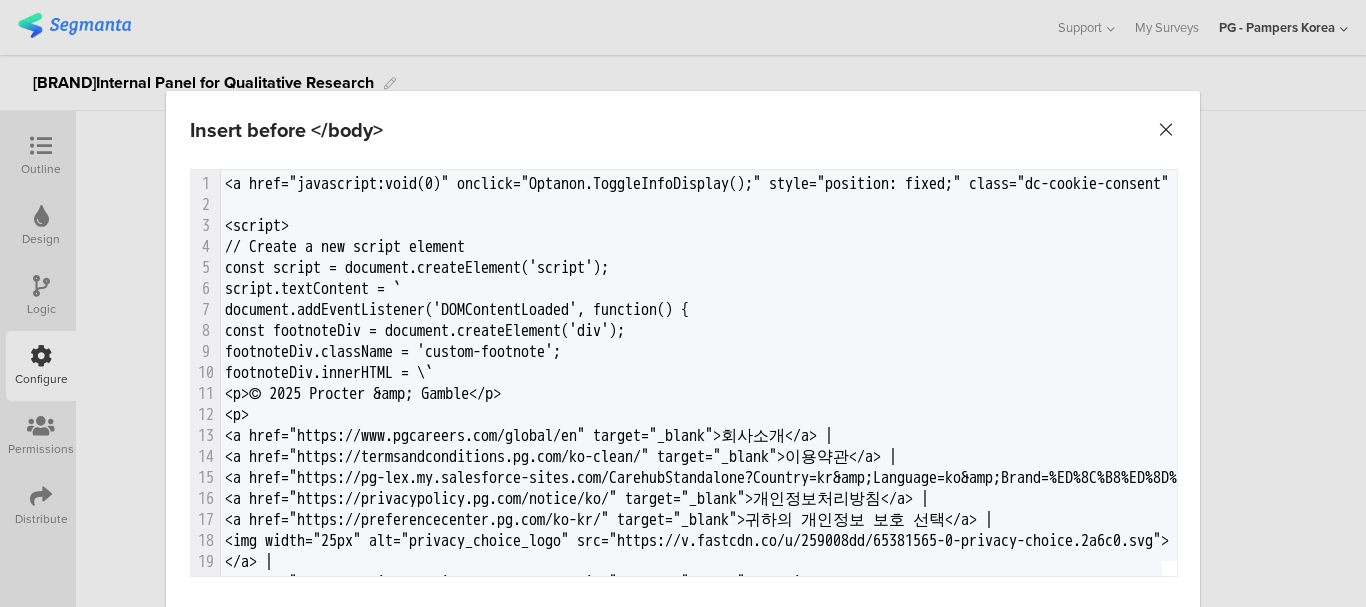 click at bounding box center (0, 0) 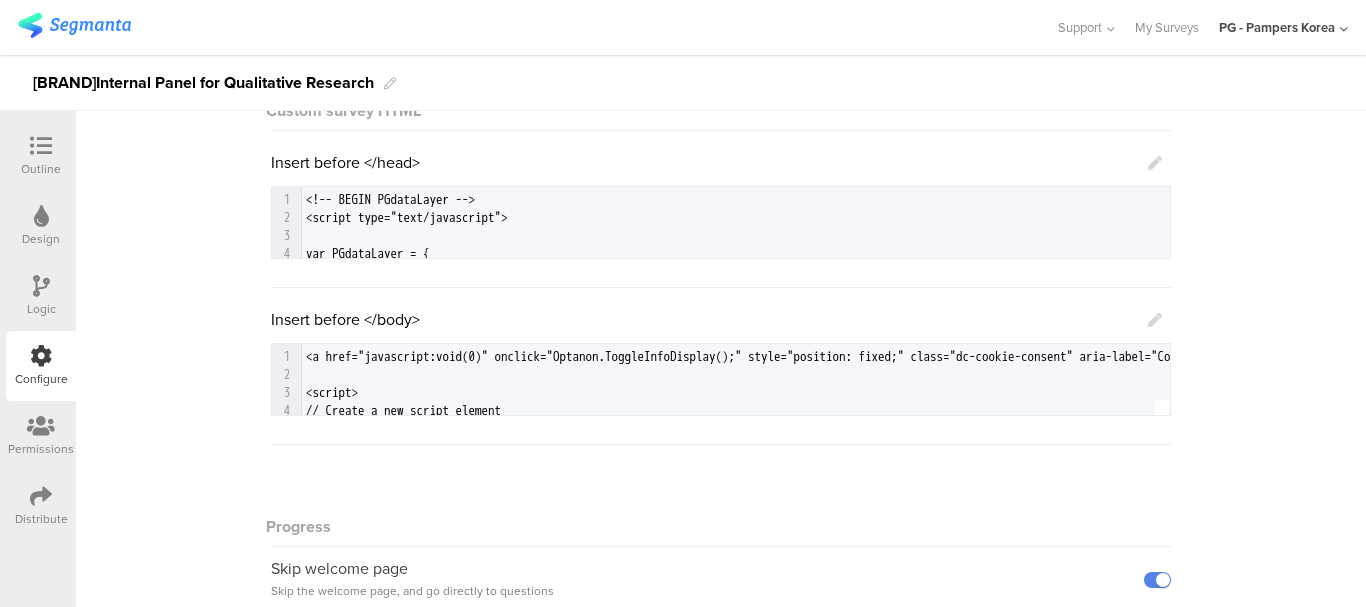 scroll, scrollTop: 0, scrollLeft: 0, axis: both 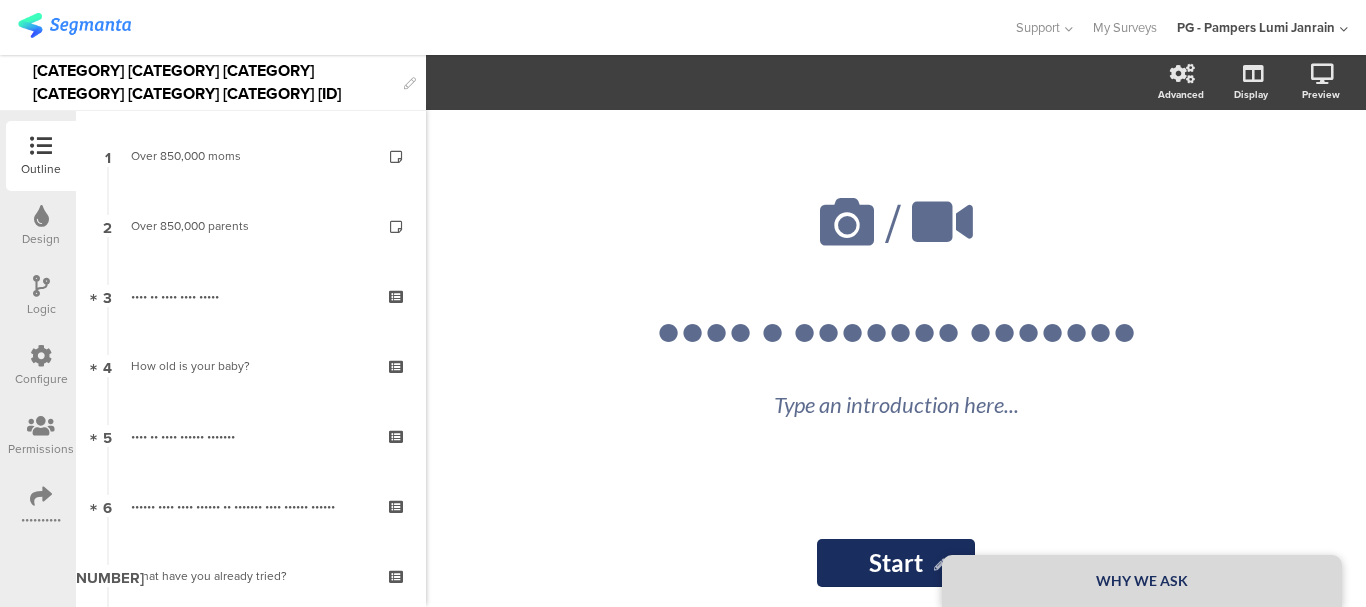 click at bounding box center (41, 356) 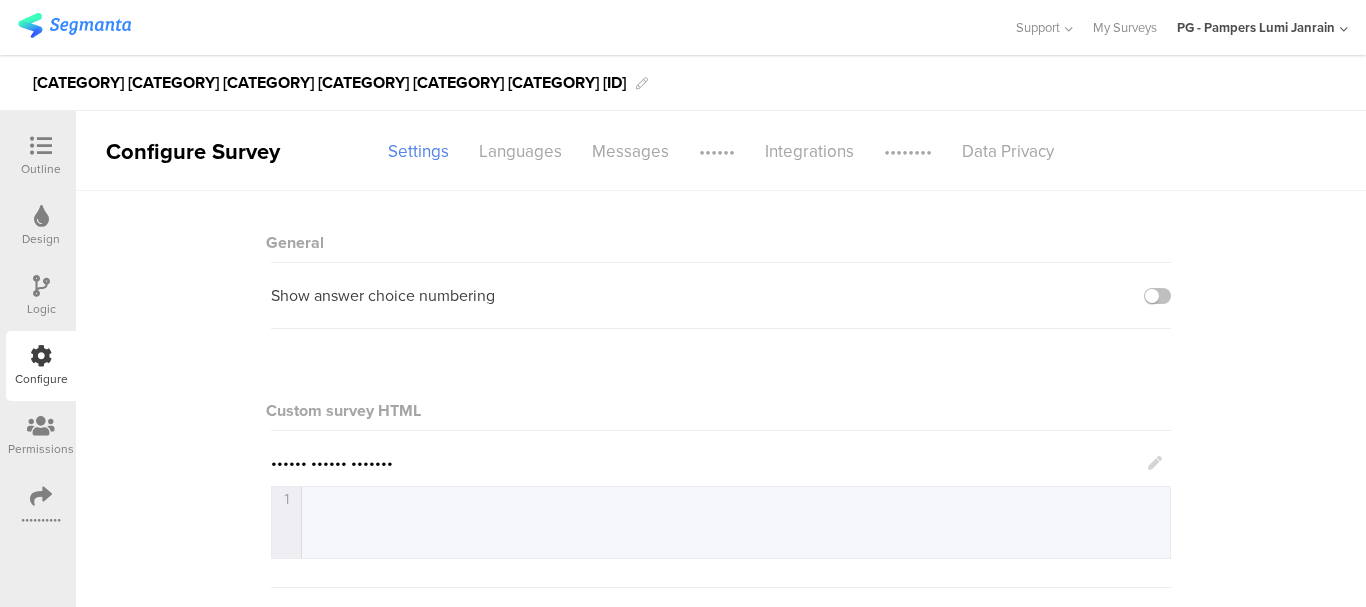 click at bounding box center (41, 147) 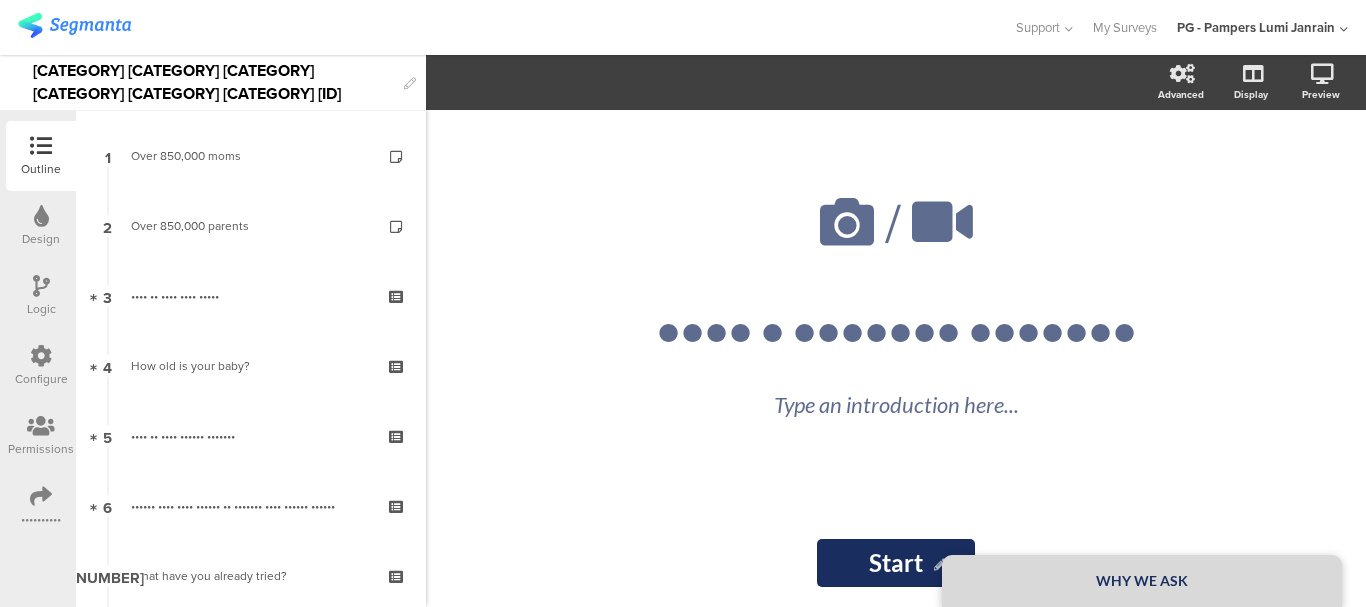 click on "Configure" at bounding box center [41, 366] 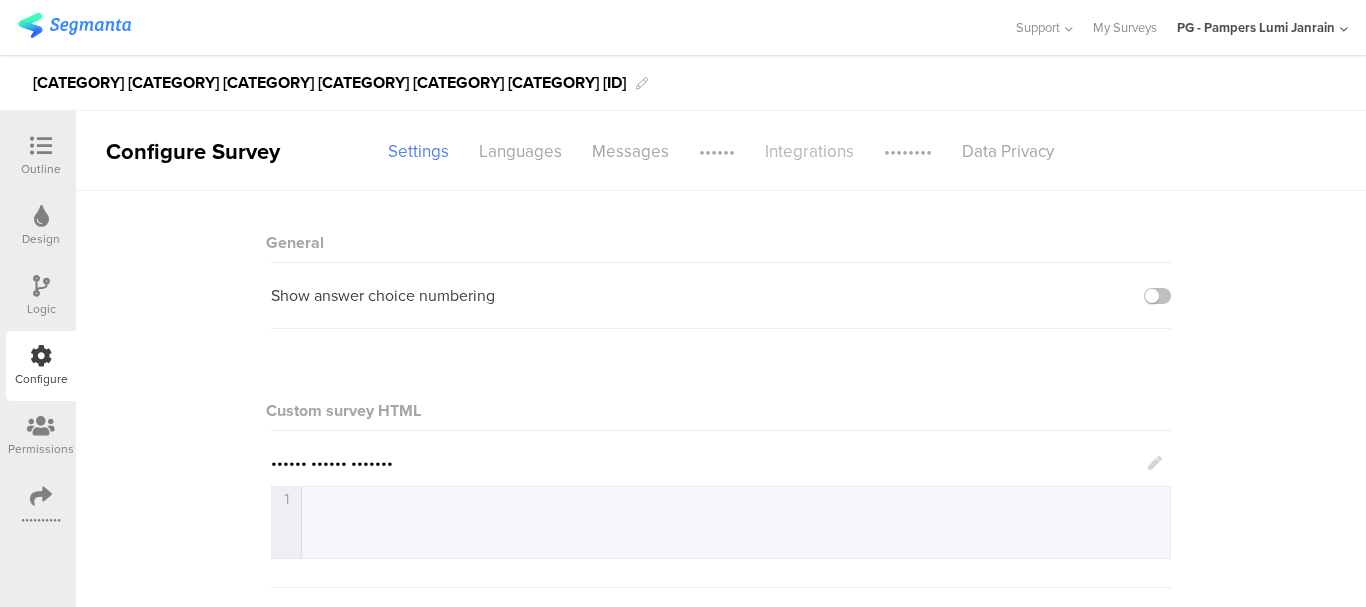 click on "Integrations" at bounding box center (418, 151) 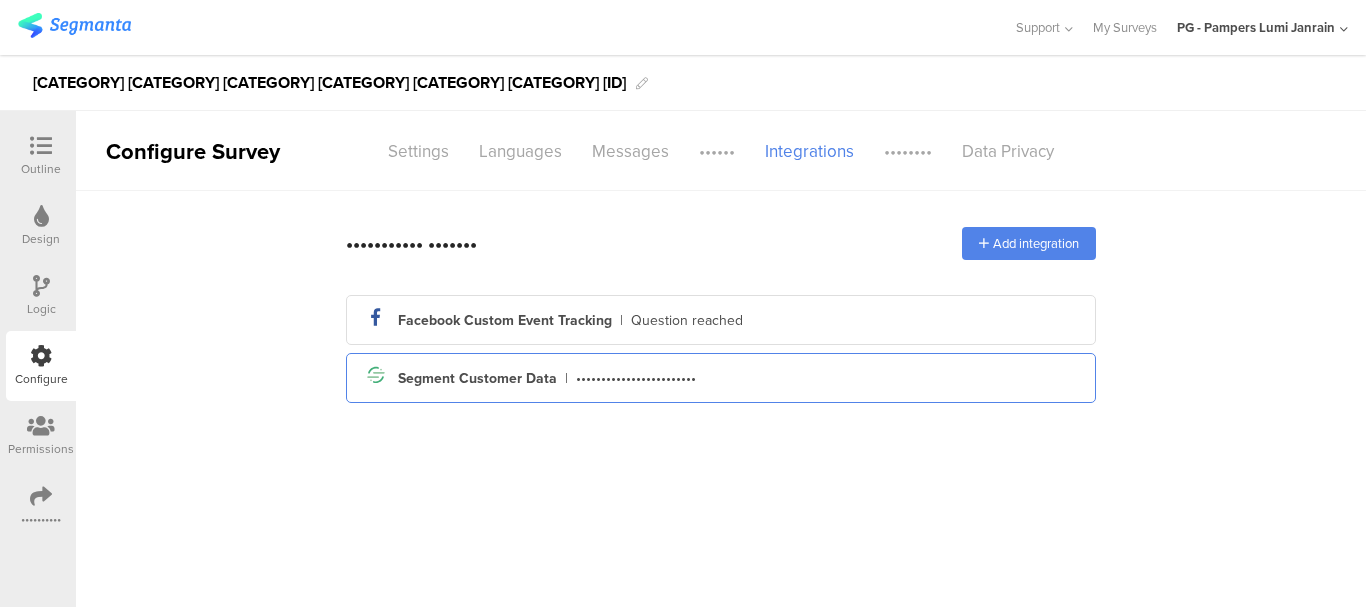 click on "••••••••••••••••••••••••" at bounding box center [687, 320] 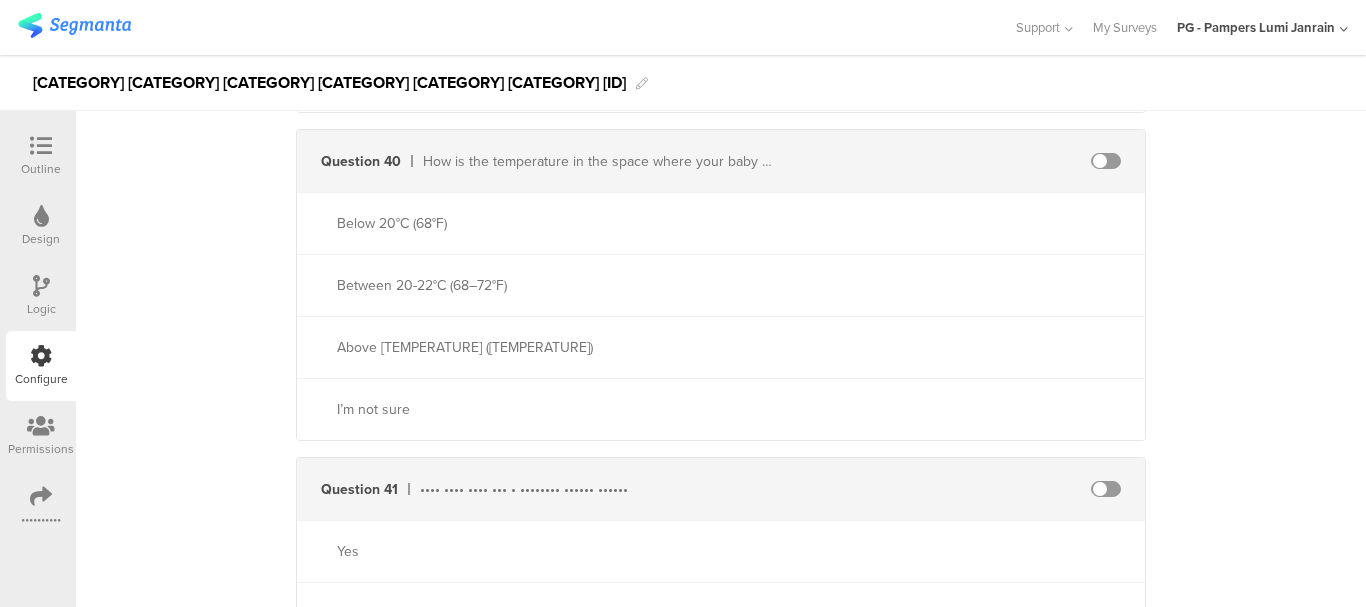 scroll, scrollTop: 9500, scrollLeft: 0, axis: vertical 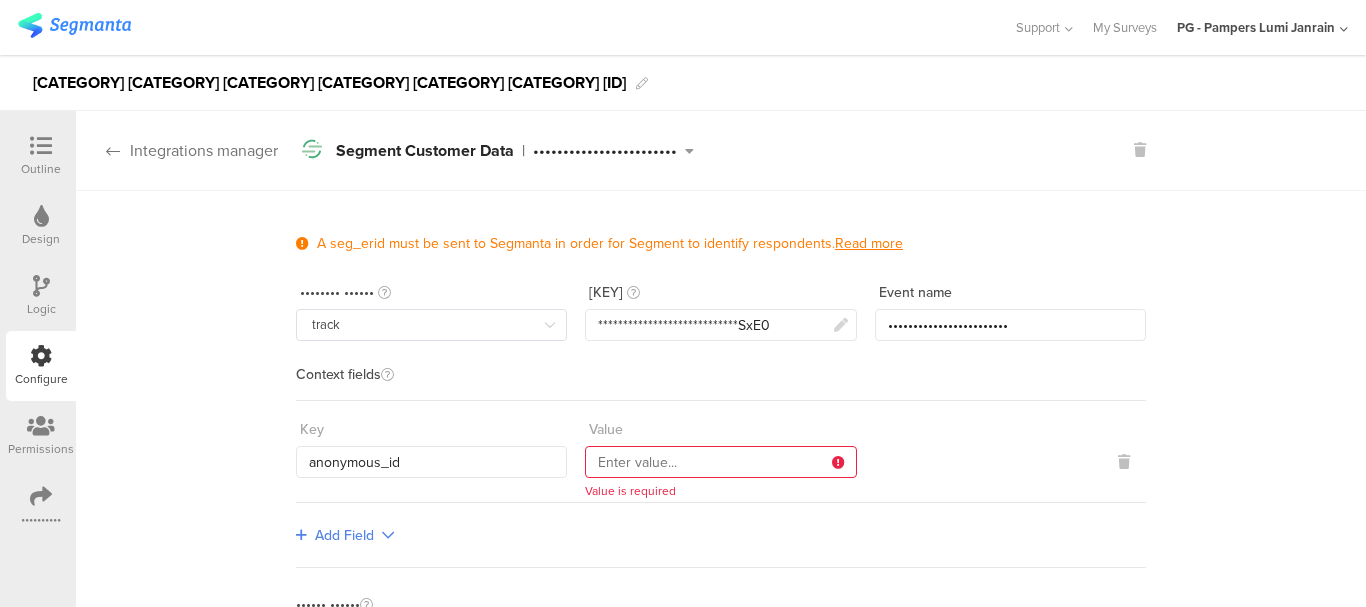 click on "Integrations manager" at bounding box center (177, 150) 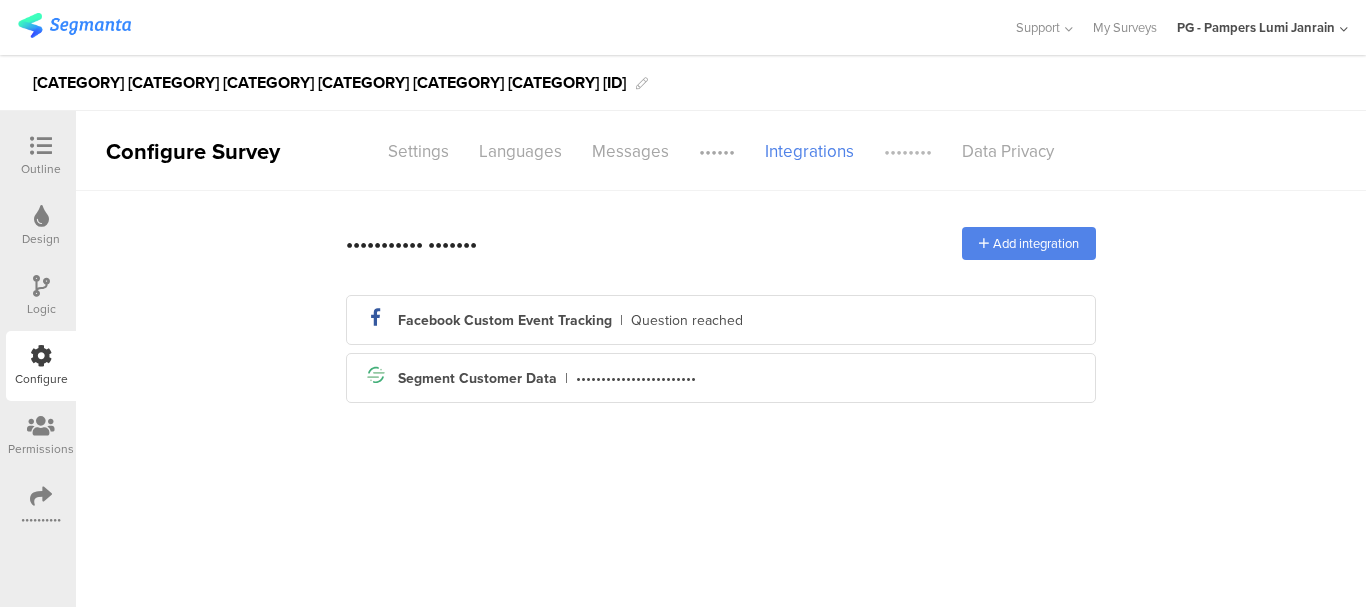 click on "••••••••" at bounding box center [418, 151] 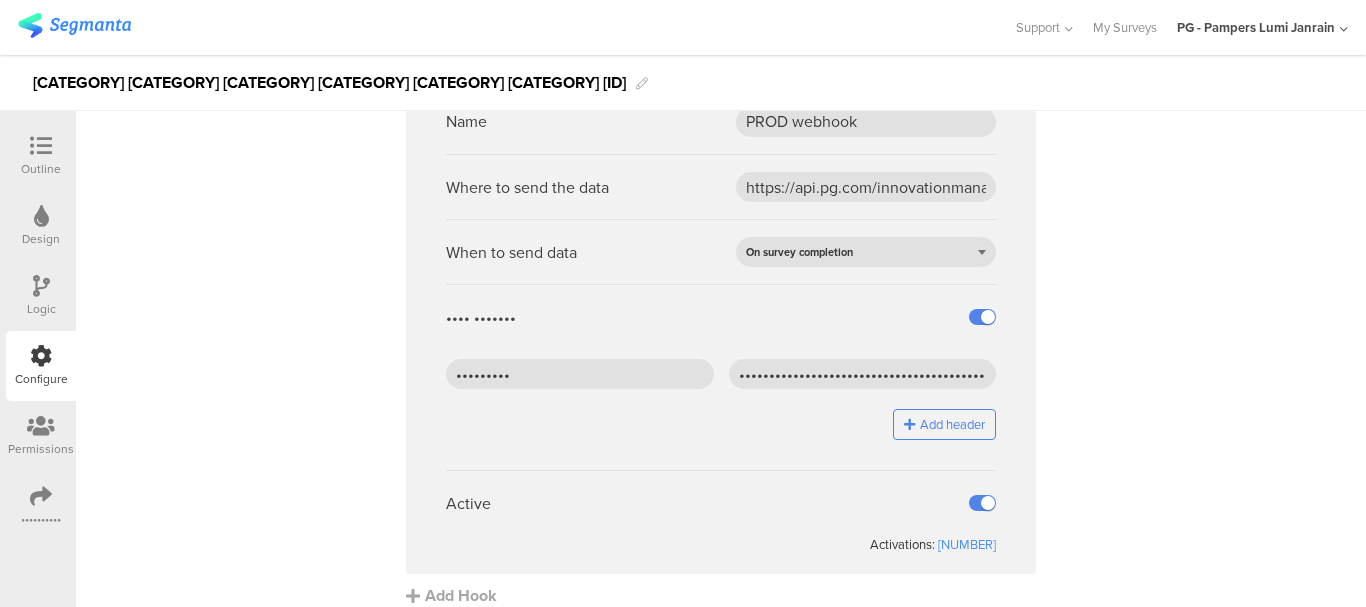 scroll, scrollTop: 150, scrollLeft: 0, axis: vertical 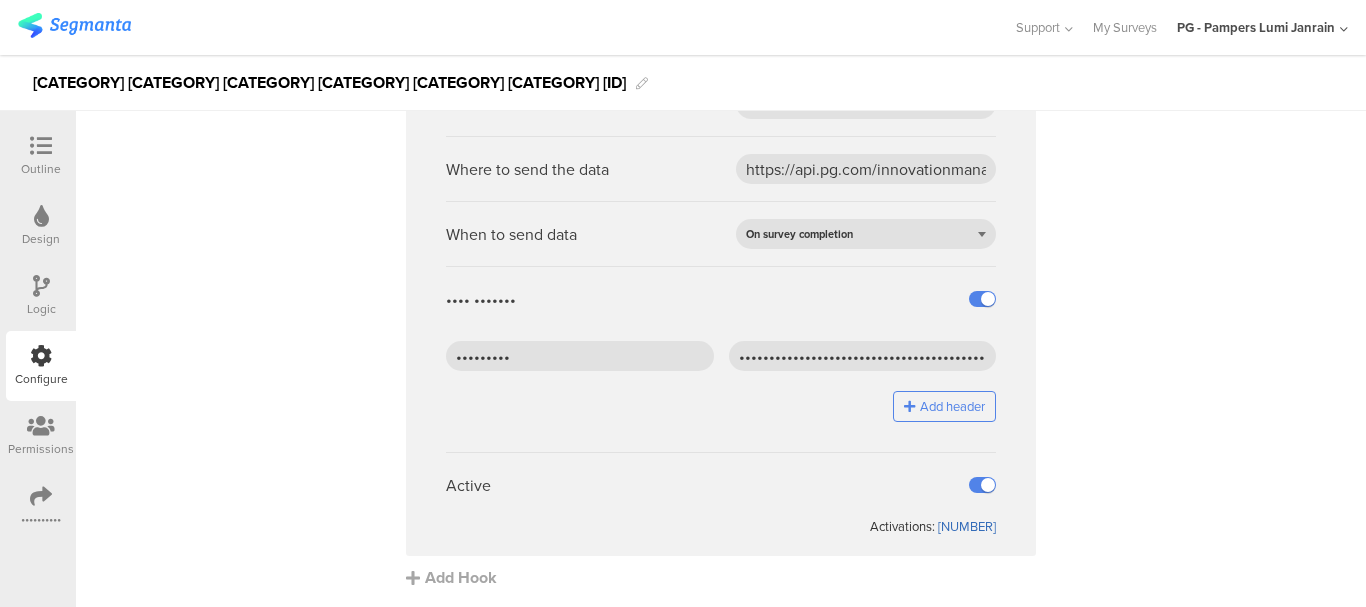 click on "[NUMBER]" at bounding box center (967, 526) 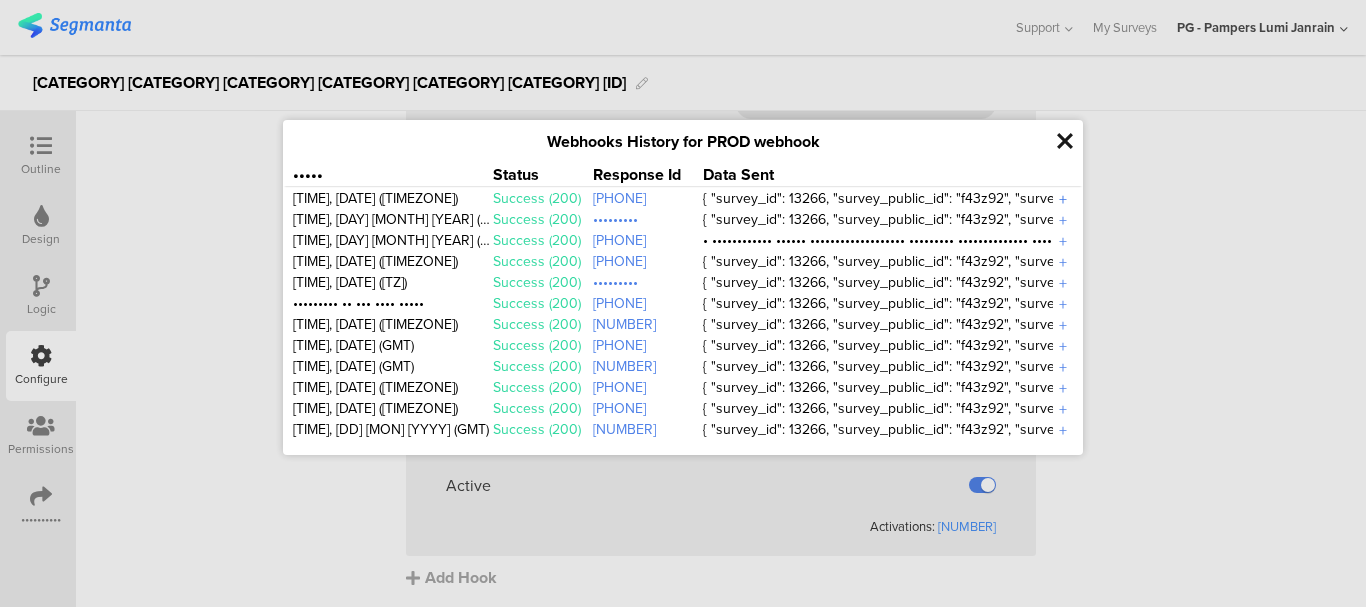 click on "+" at bounding box center [1063, 199] 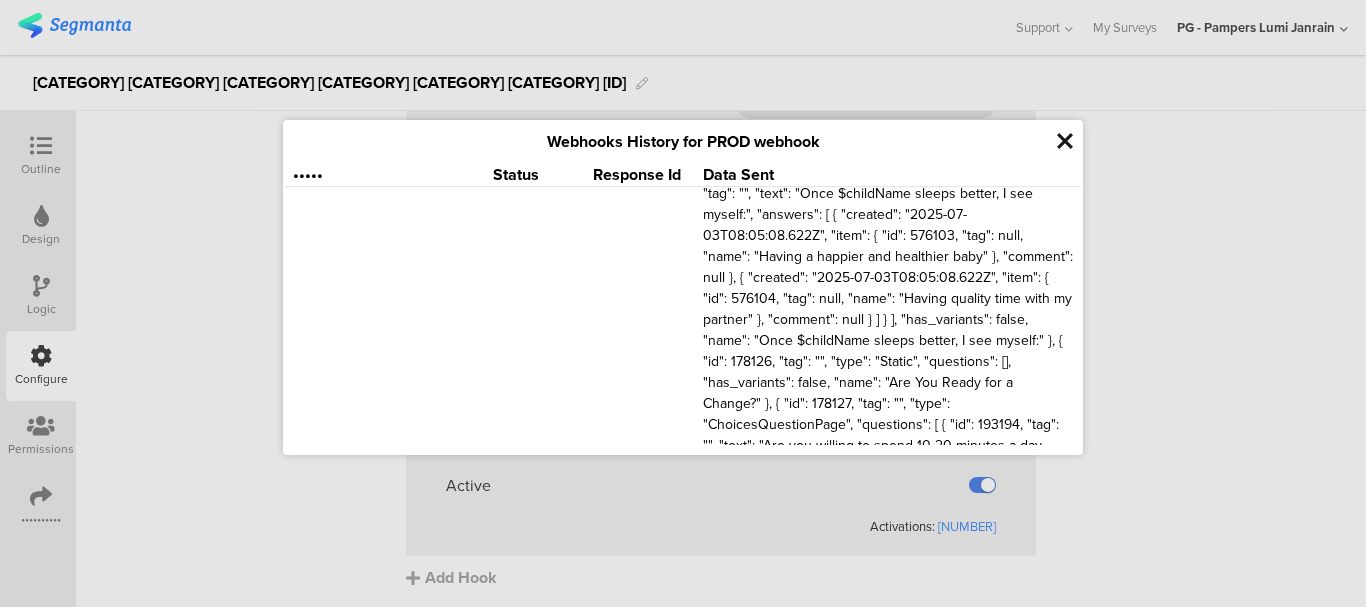 scroll, scrollTop: 4900, scrollLeft: 0, axis: vertical 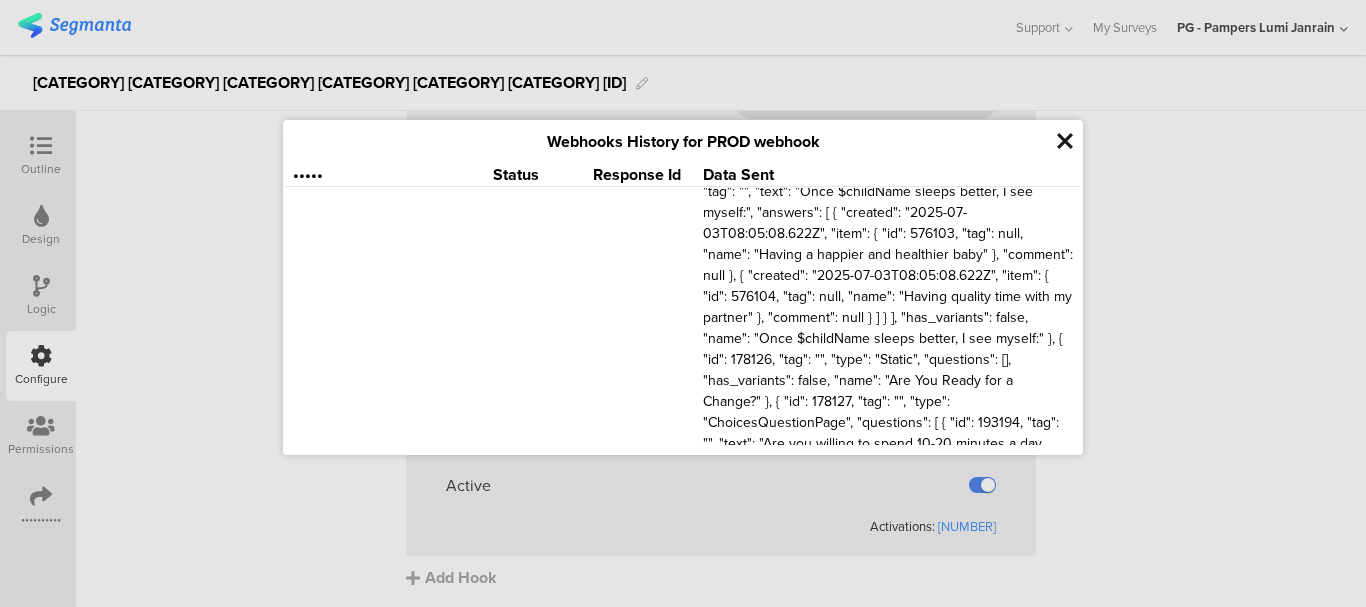 click at bounding box center (1065, 141) 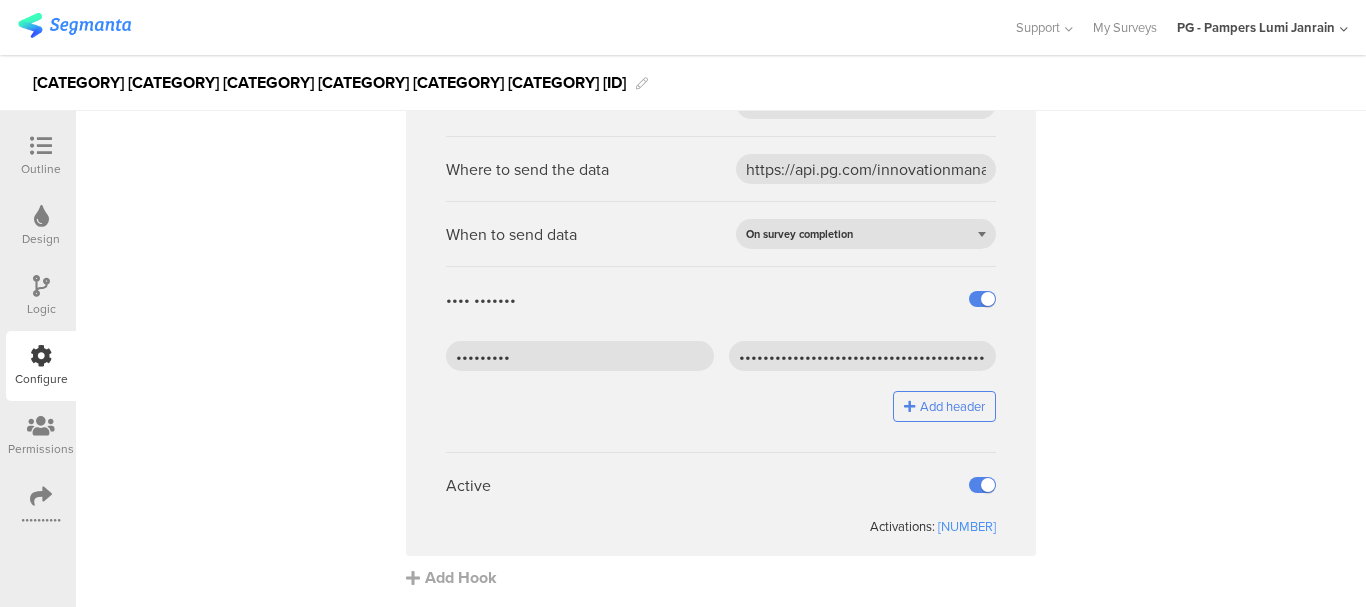 click at bounding box center [41, 146] 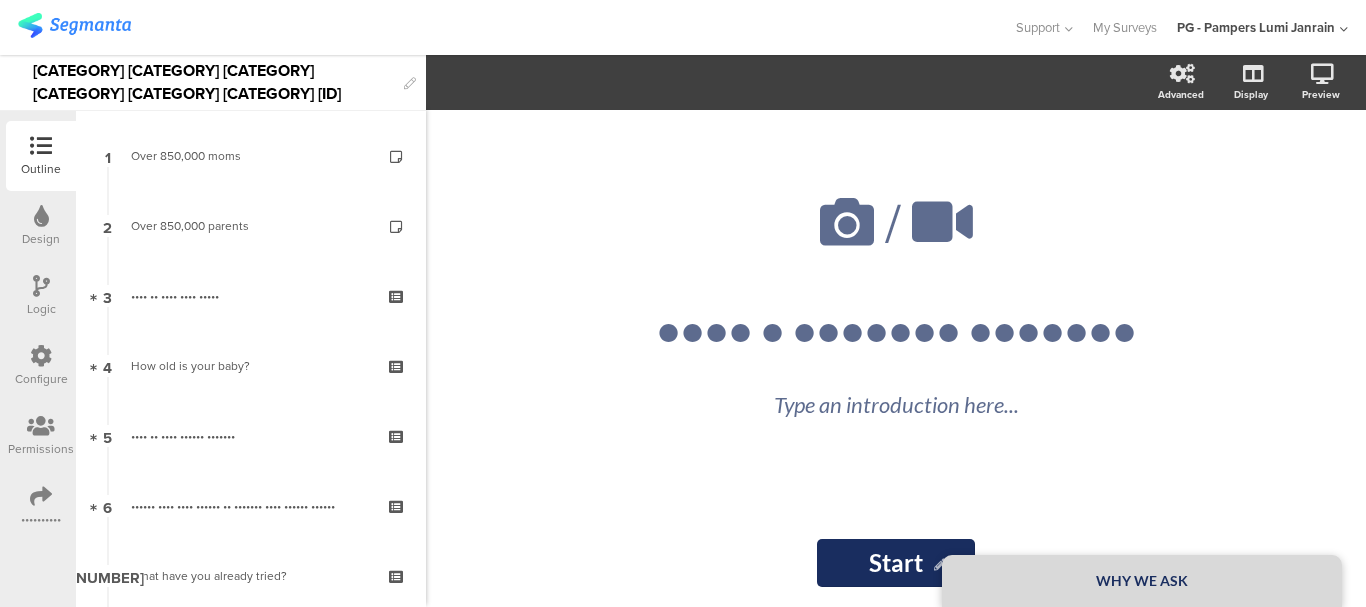 scroll, scrollTop: 0, scrollLeft: 0, axis: both 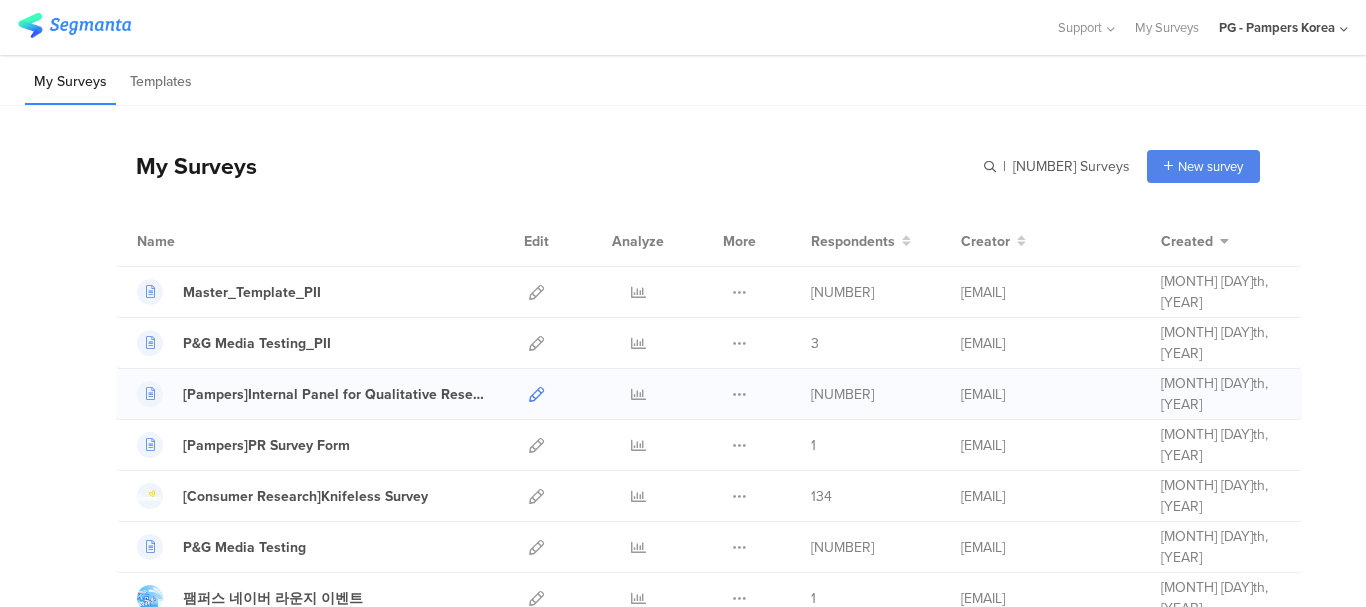 click at bounding box center [536, 394] 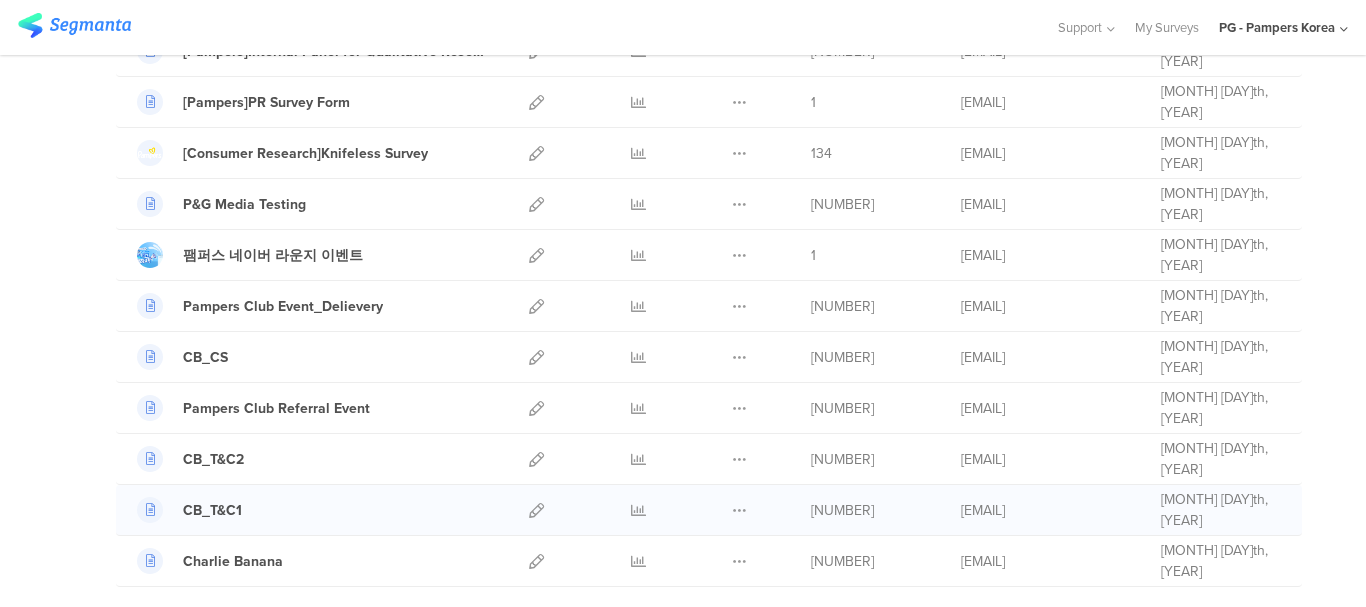 scroll, scrollTop: 0, scrollLeft: 0, axis: both 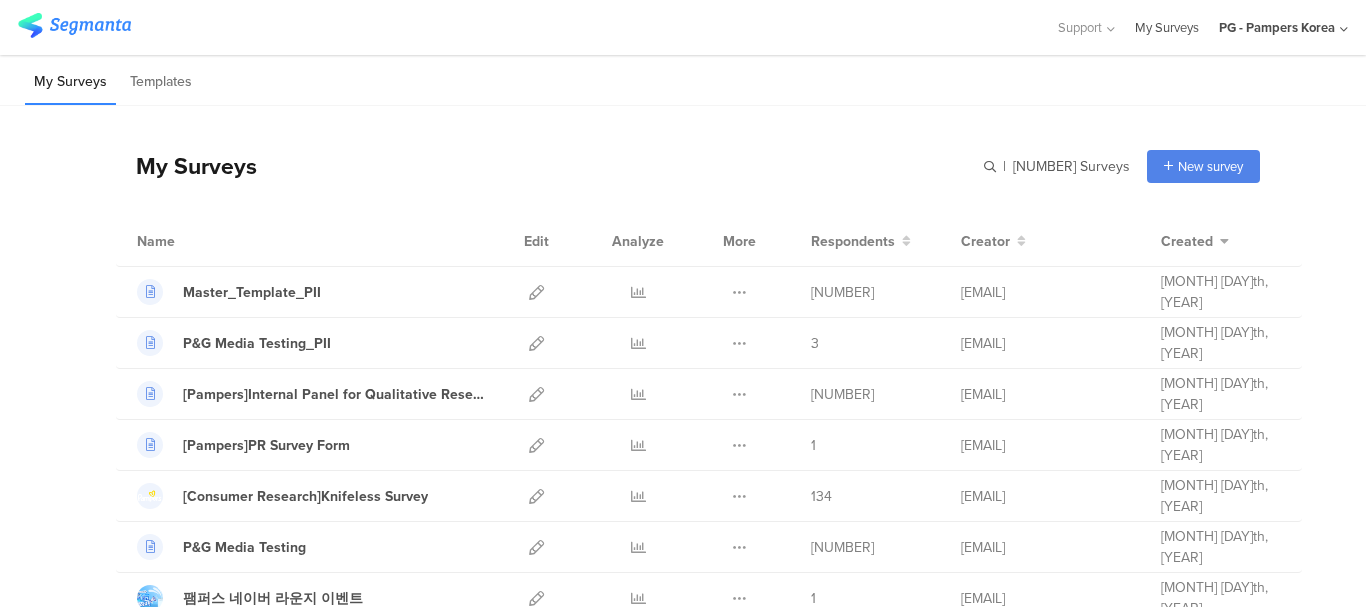 click on "My Surveys" at bounding box center [1167, 27] 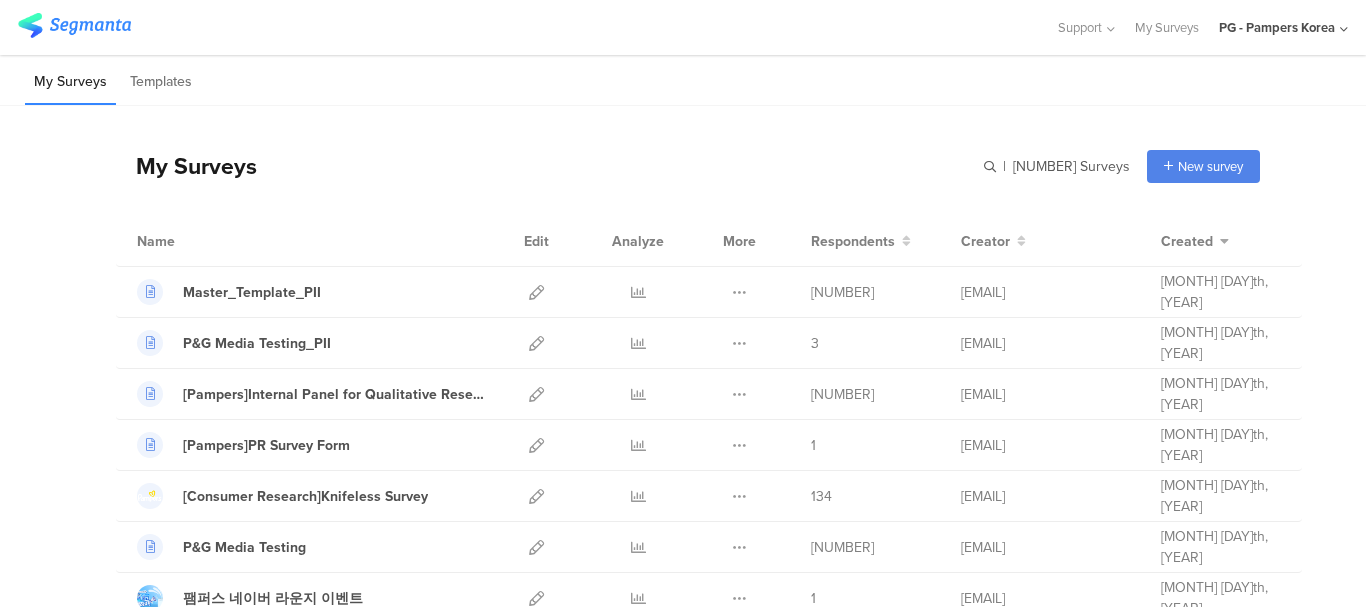 click on "PG - Pampers Korea" at bounding box center [1277, 27] 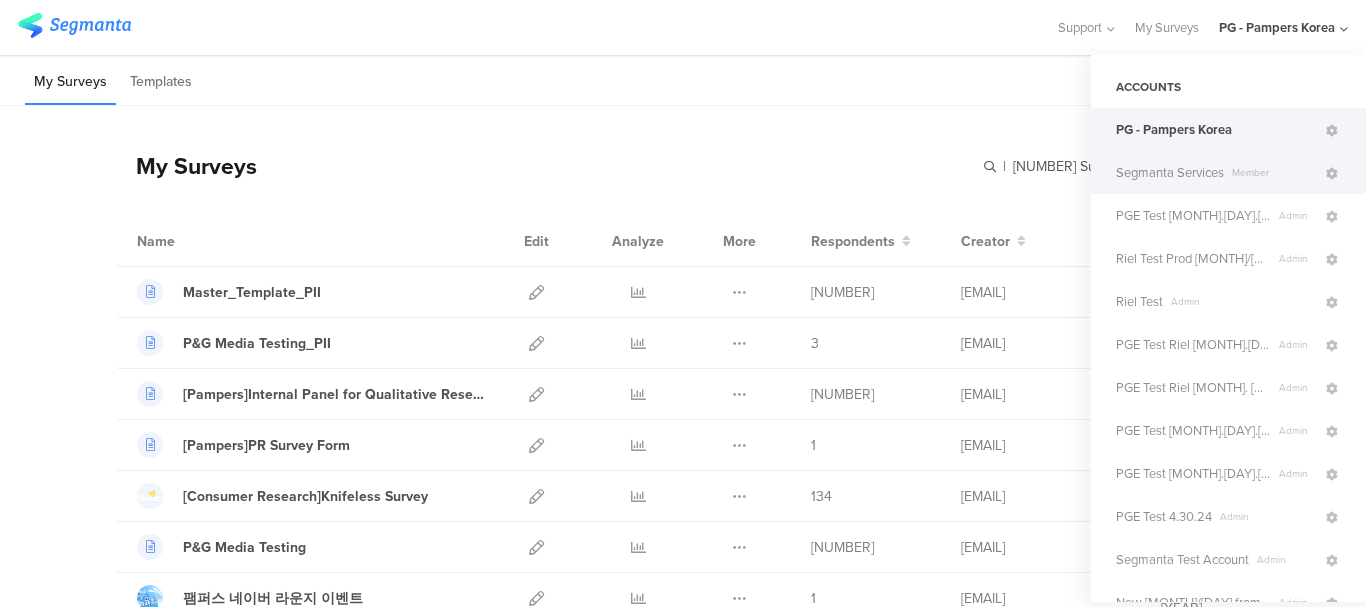 click on "Member" at bounding box center (1273, 172) 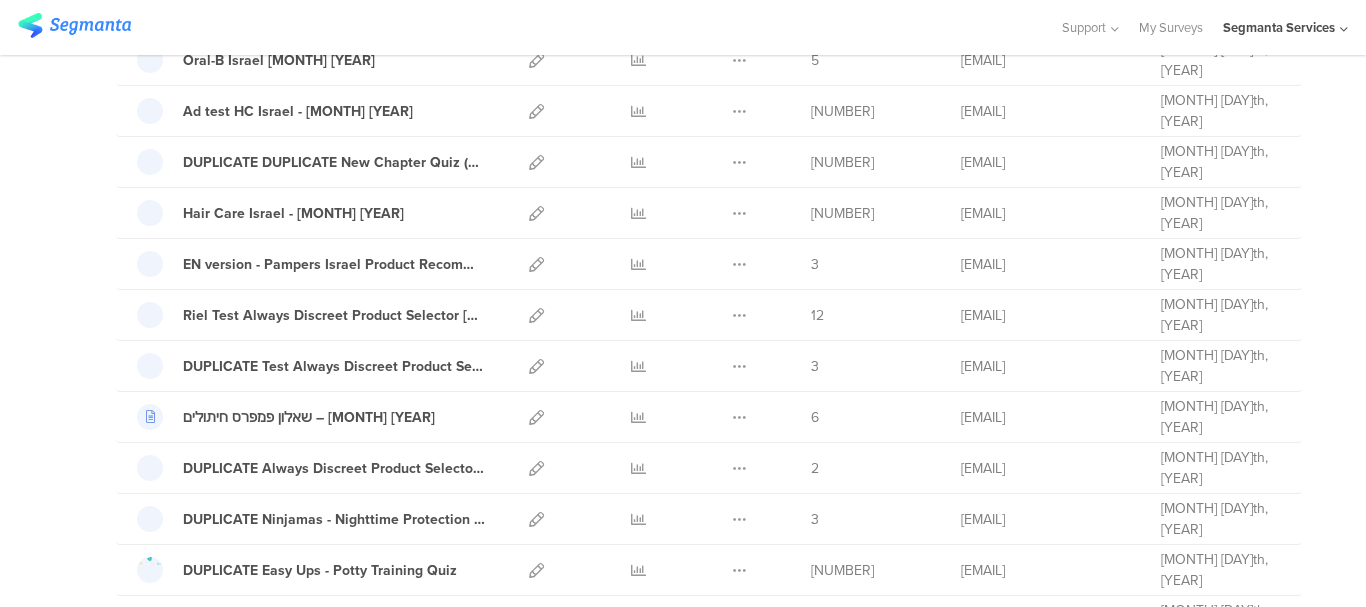 scroll, scrollTop: 700, scrollLeft: 0, axis: vertical 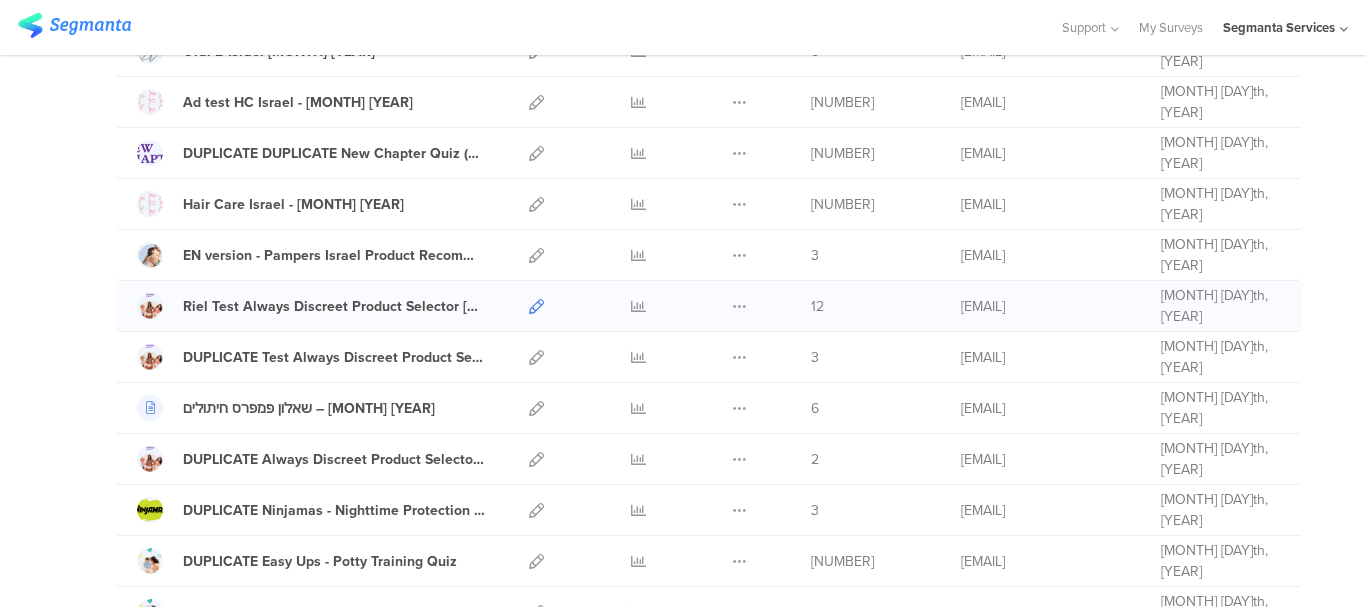 click at bounding box center (536, 306) 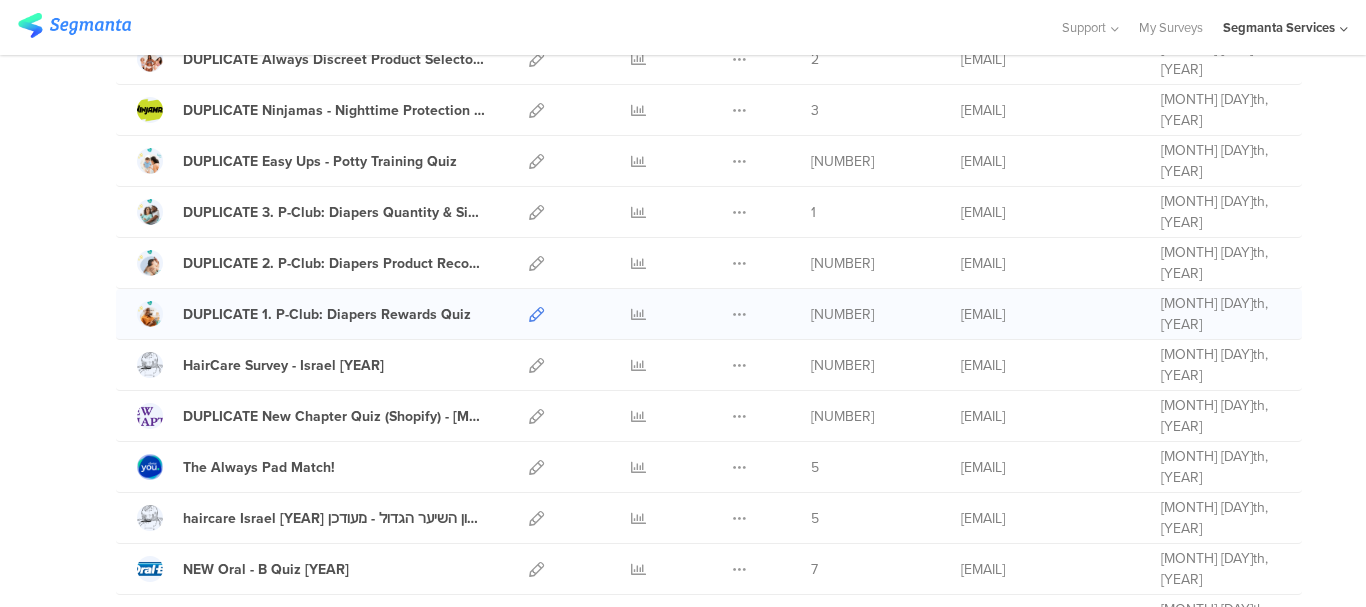 scroll, scrollTop: 1000, scrollLeft: 0, axis: vertical 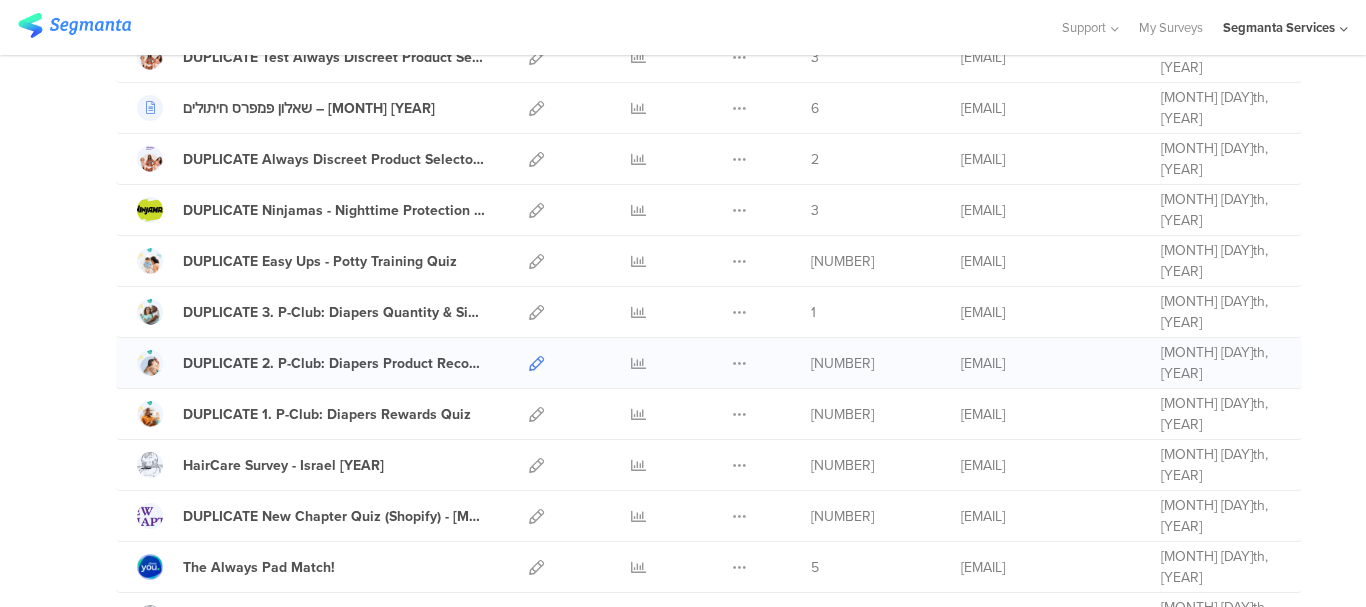 click at bounding box center (536, 363) 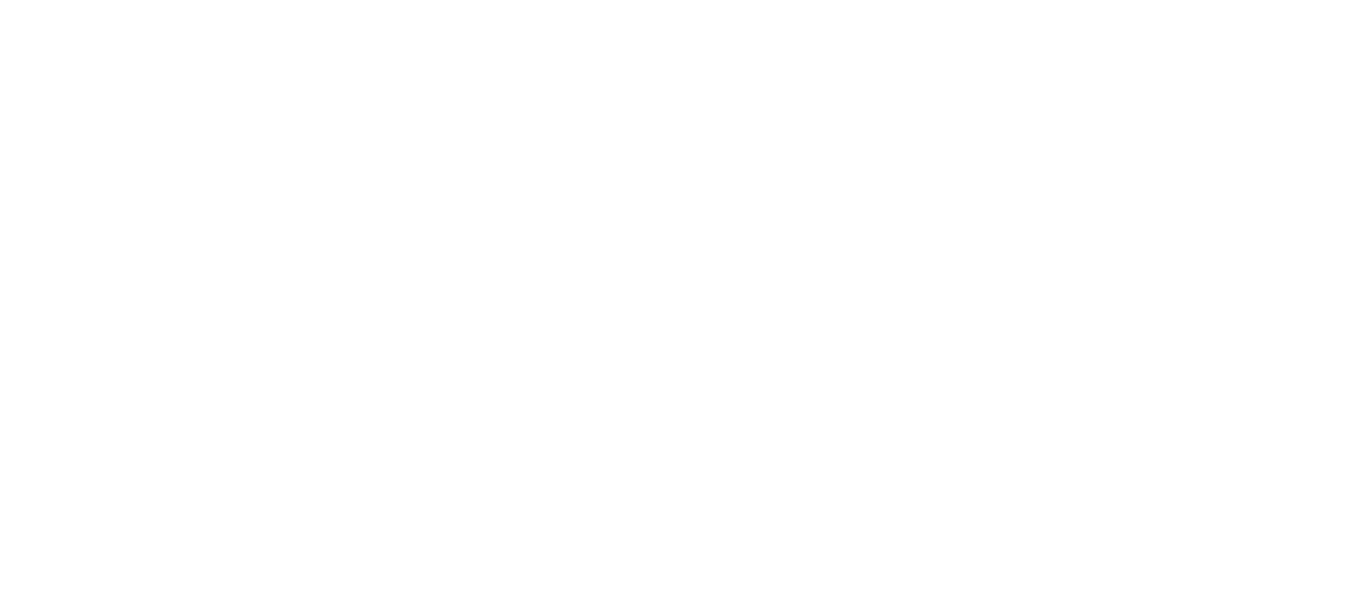 scroll, scrollTop: 0, scrollLeft: 0, axis: both 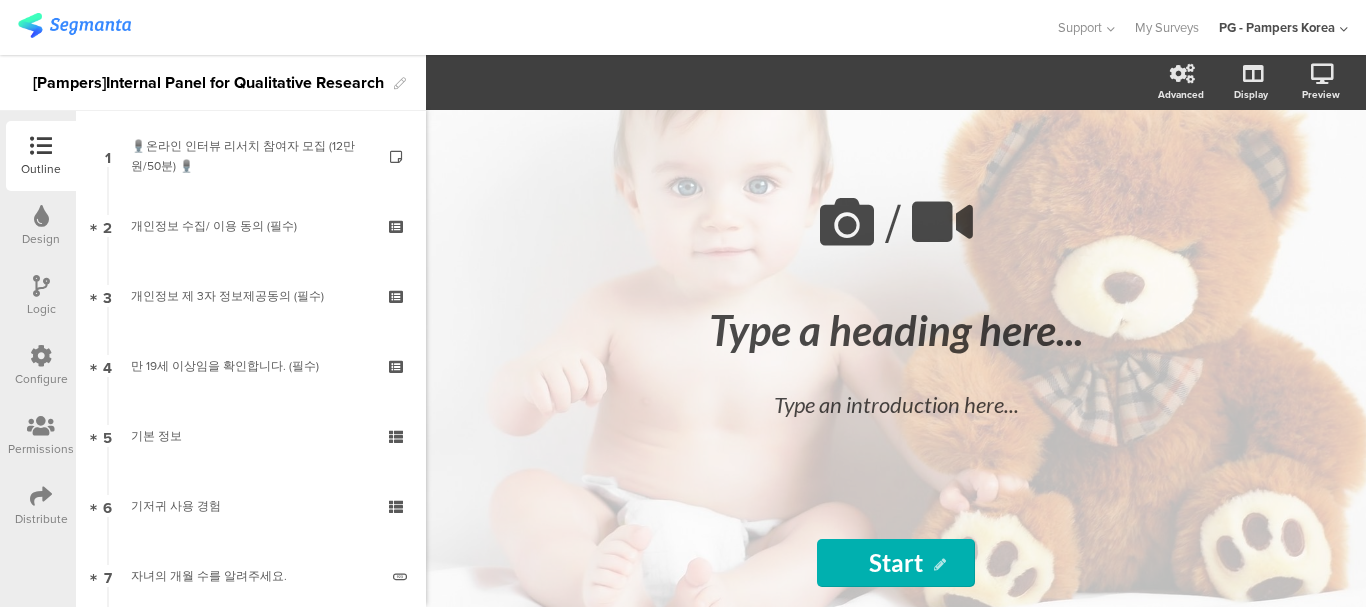 click on "Configure" at bounding box center [41, 169] 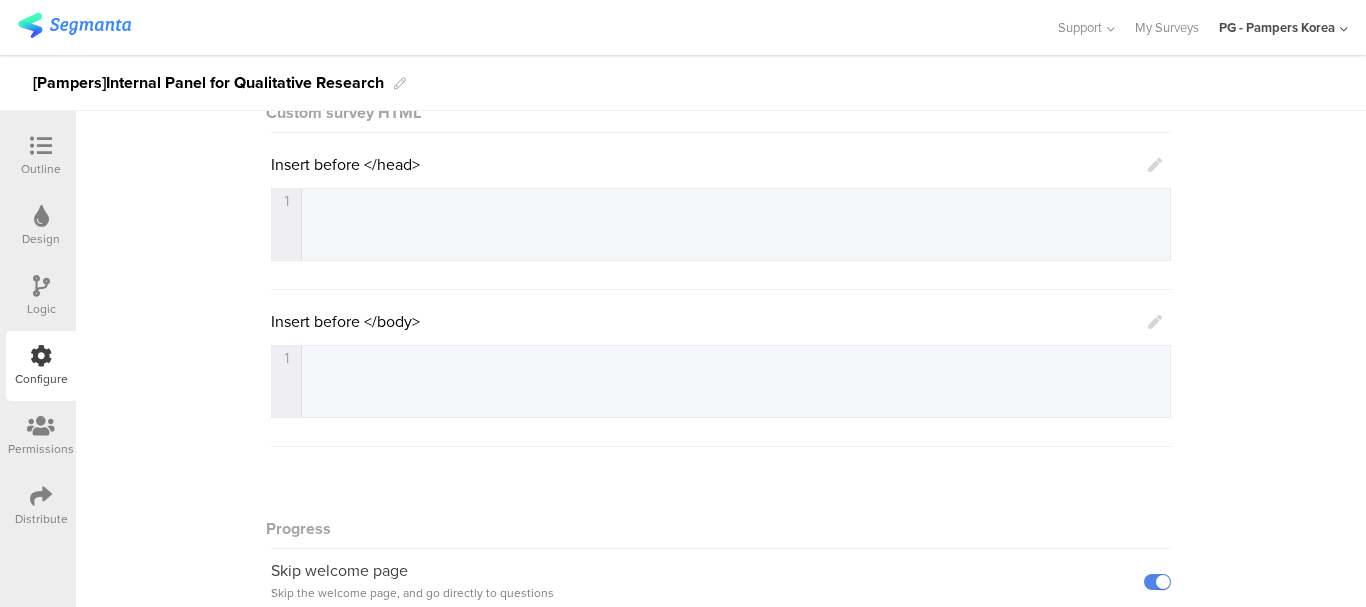 scroll, scrollTop: 300, scrollLeft: 0, axis: vertical 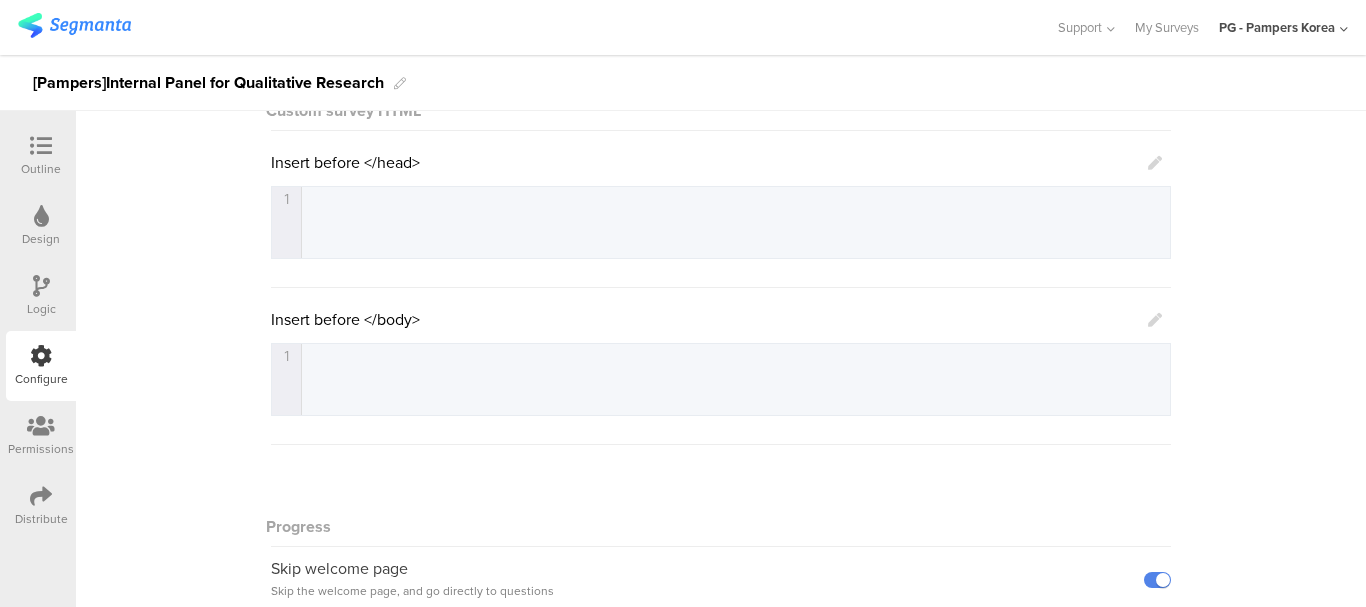 click at bounding box center [41, 146] 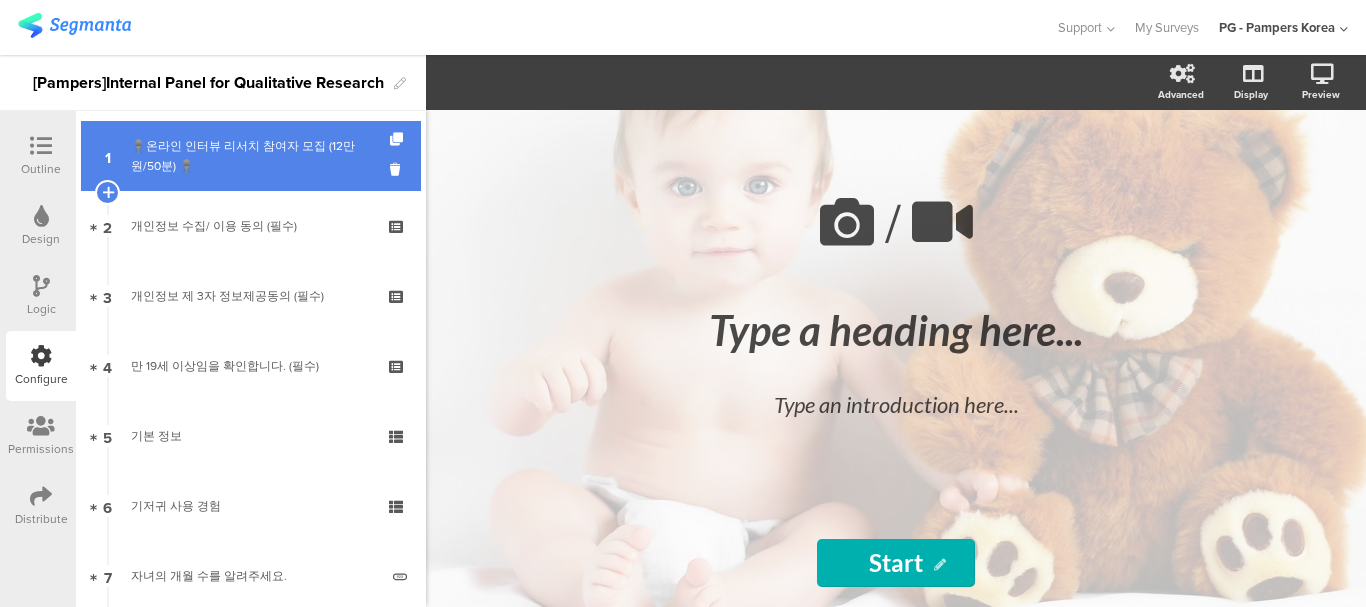scroll, scrollTop: 0, scrollLeft: 0, axis: both 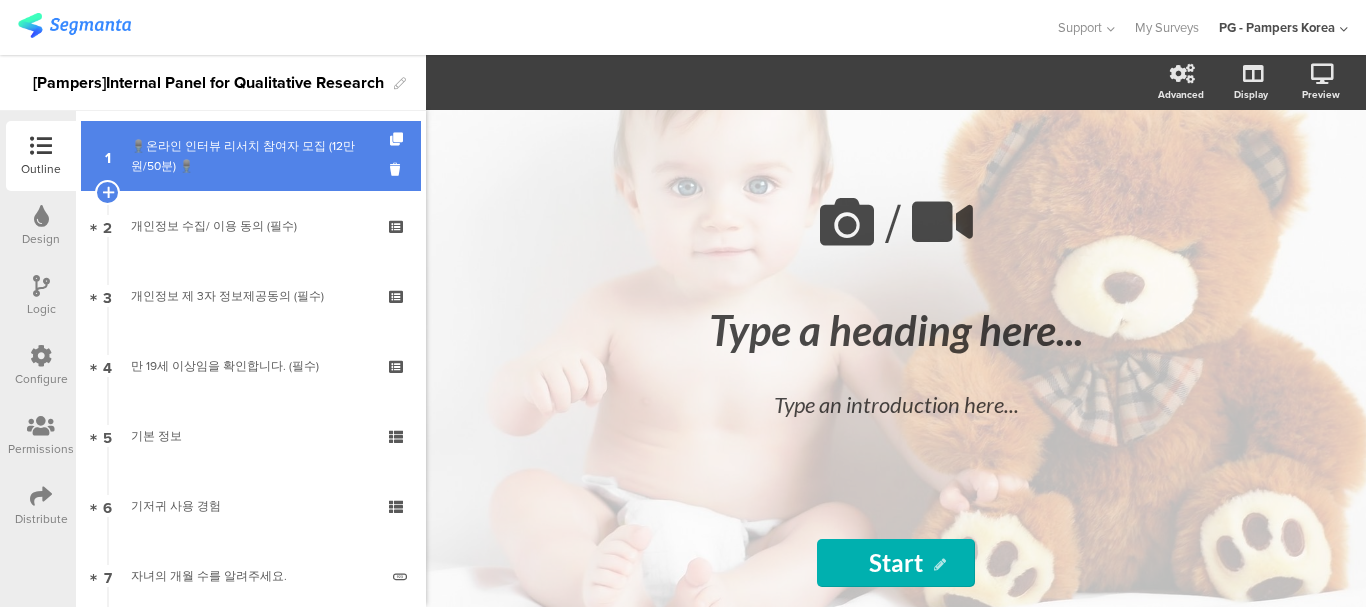 click on "1
🎙️온라인 인터뷰 리서치 참여자 모집 (12만원/50분) 🎙️" at bounding box center (251, 156) 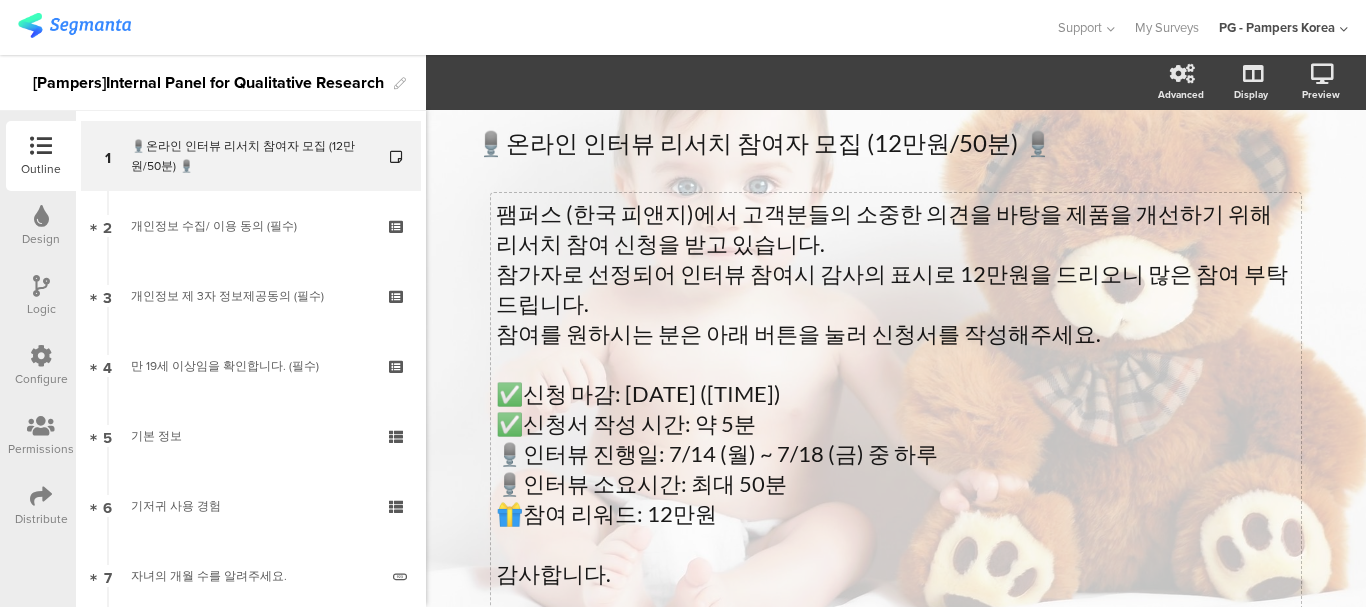 scroll, scrollTop: 0, scrollLeft: 0, axis: both 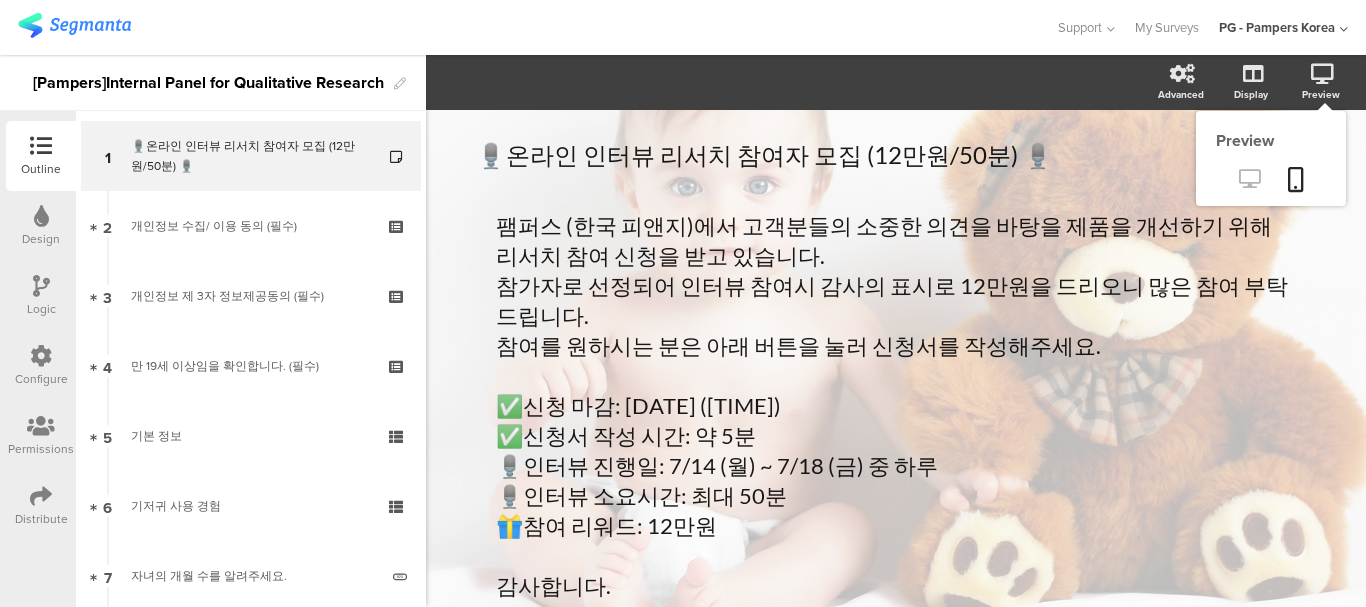 click at bounding box center [1249, 178] 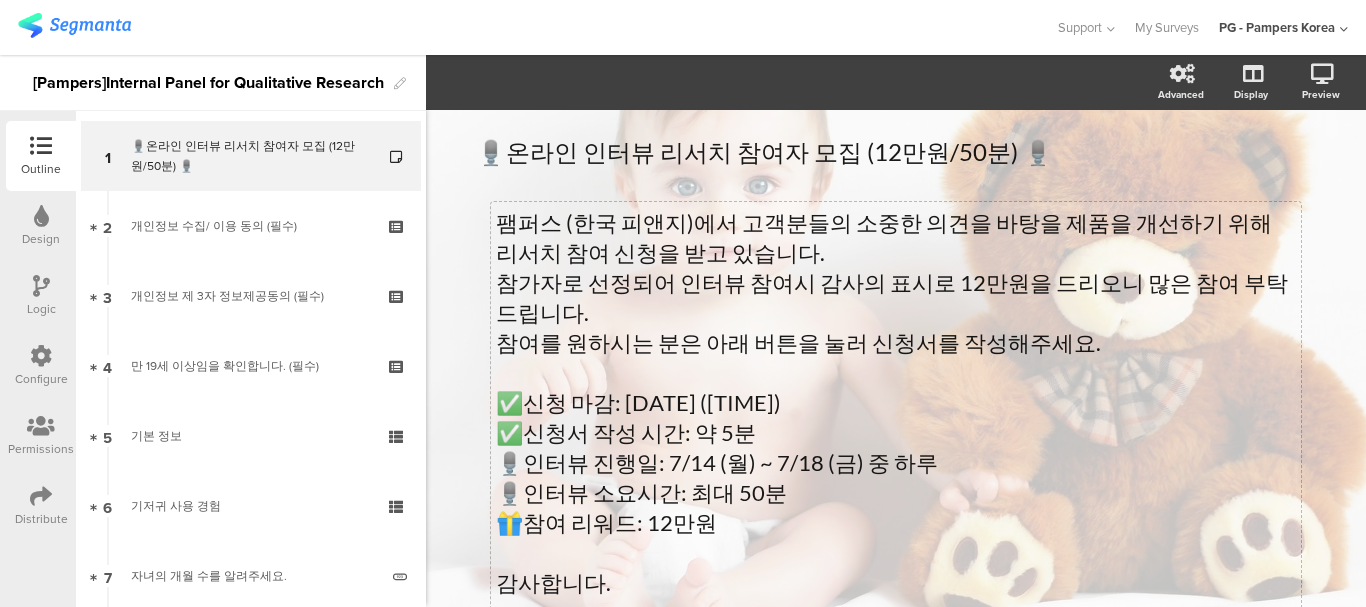 scroll, scrollTop: 0, scrollLeft: 0, axis: both 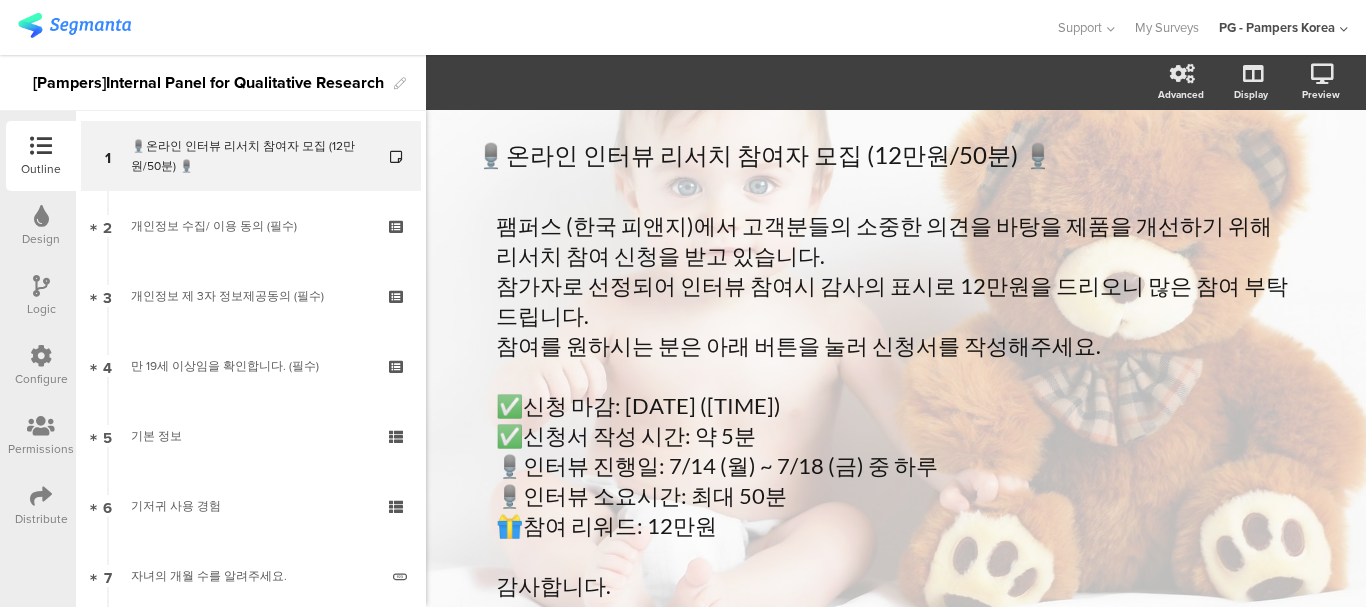 click at bounding box center [41, 496] 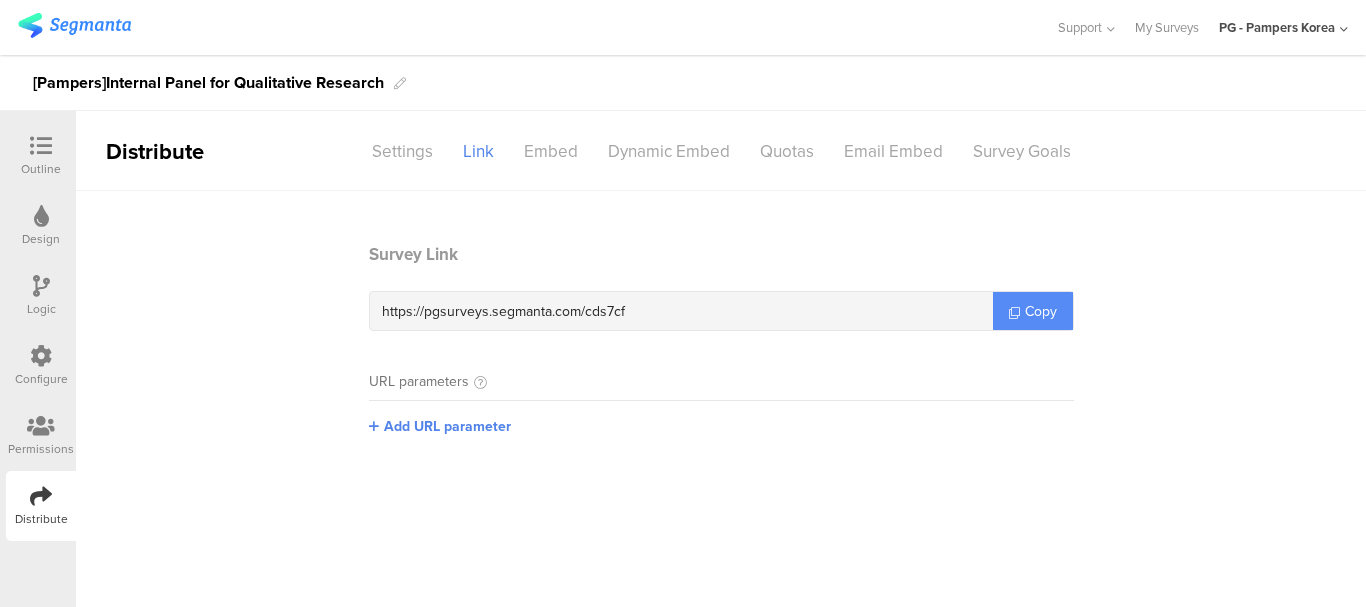click on "Copy" at bounding box center [1033, 311] 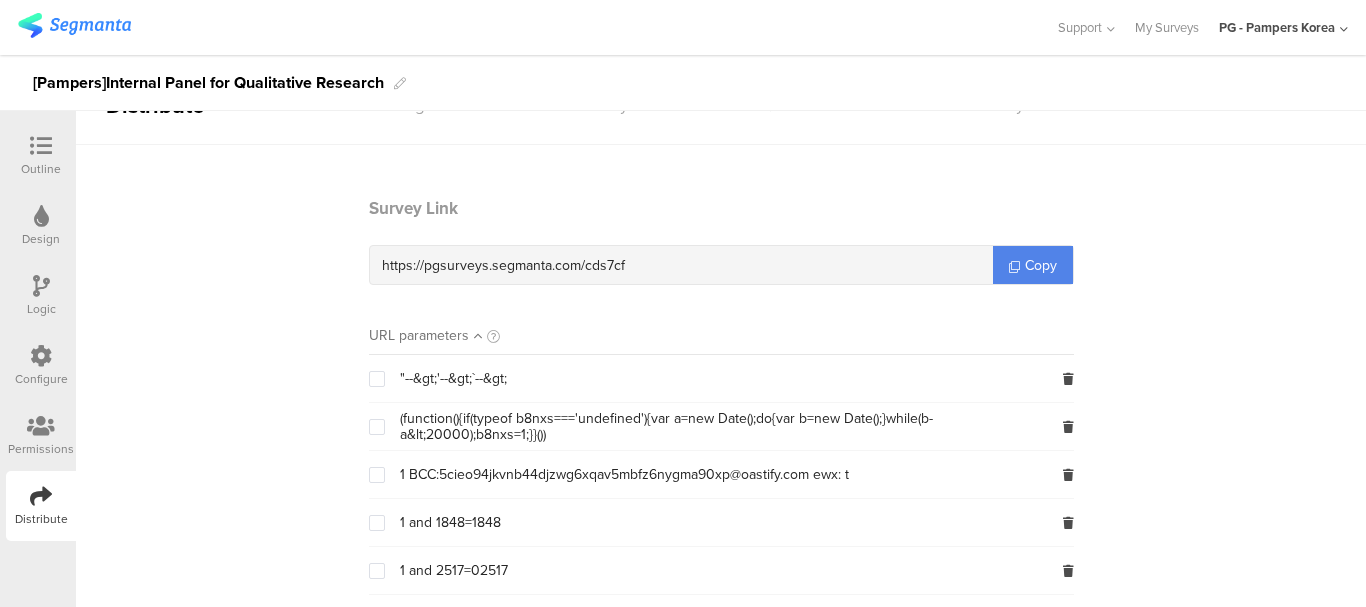 scroll, scrollTop: 0, scrollLeft: 0, axis: both 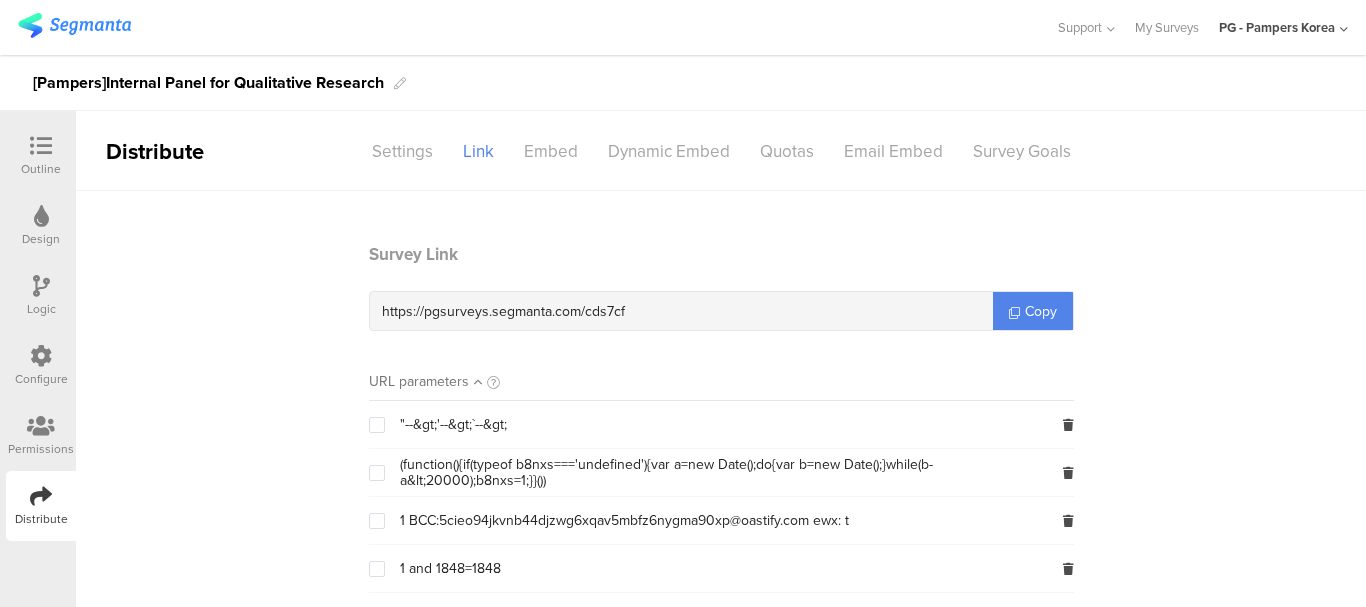 click on "Outline" at bounding box center [41, 169] 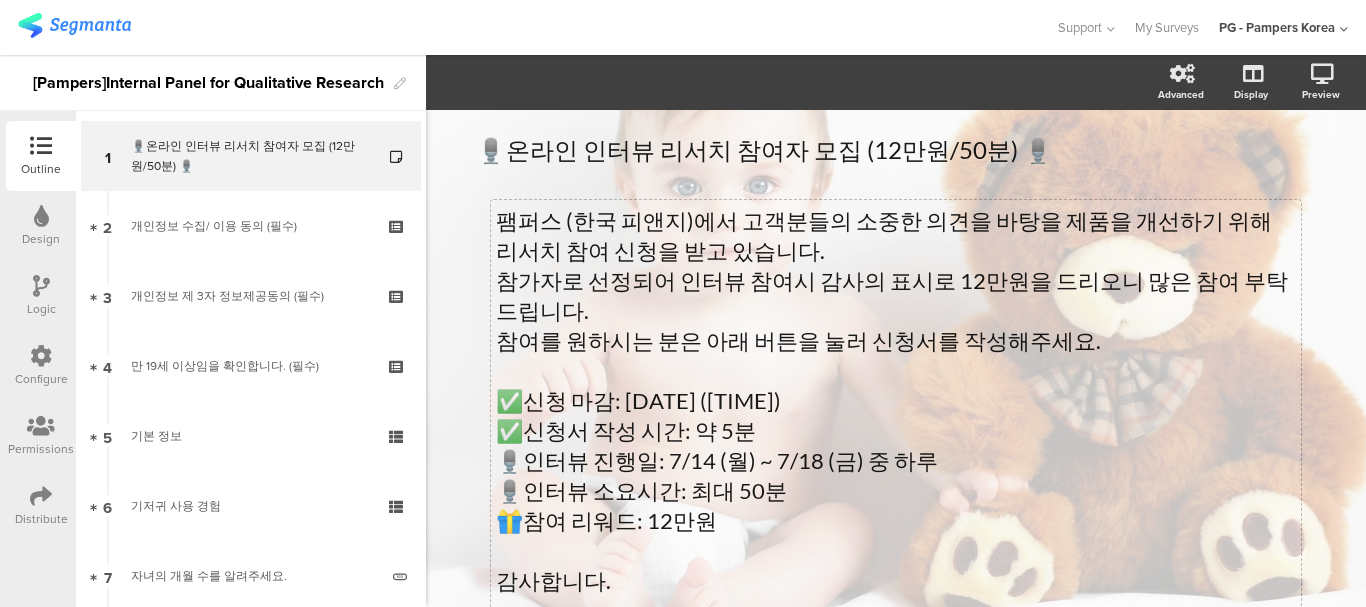 scroll, scrollTop: 0, scrollLeft: 0, axis: both 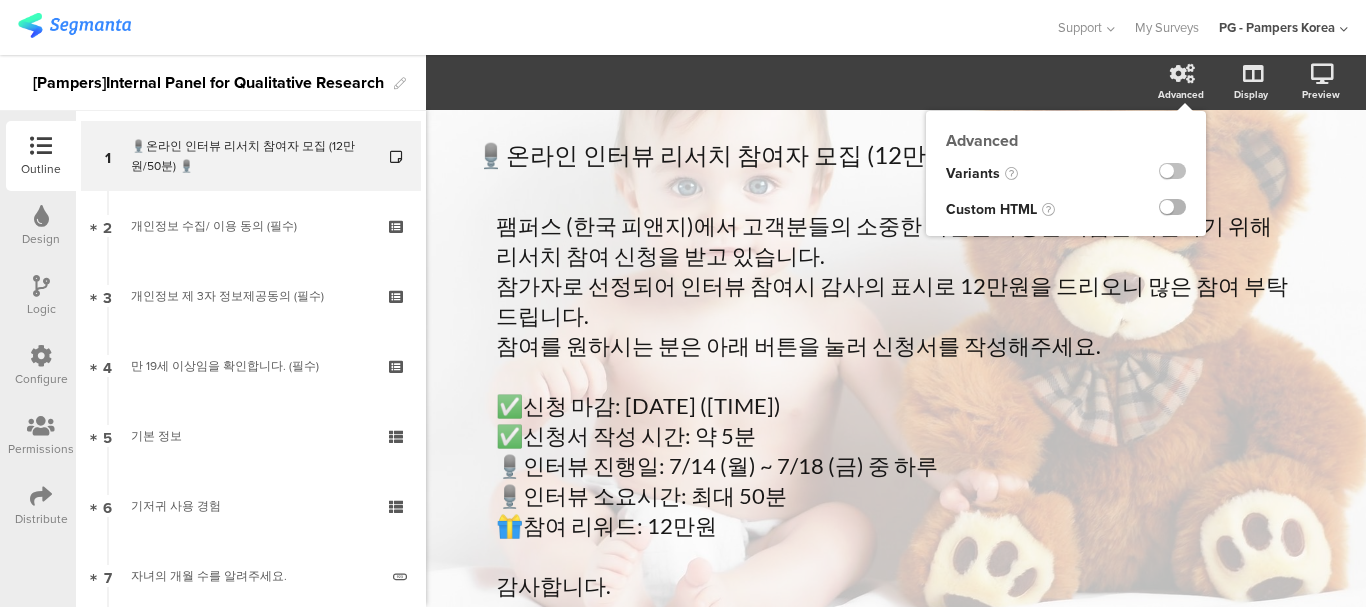 click at bounding box center (1172, 207) 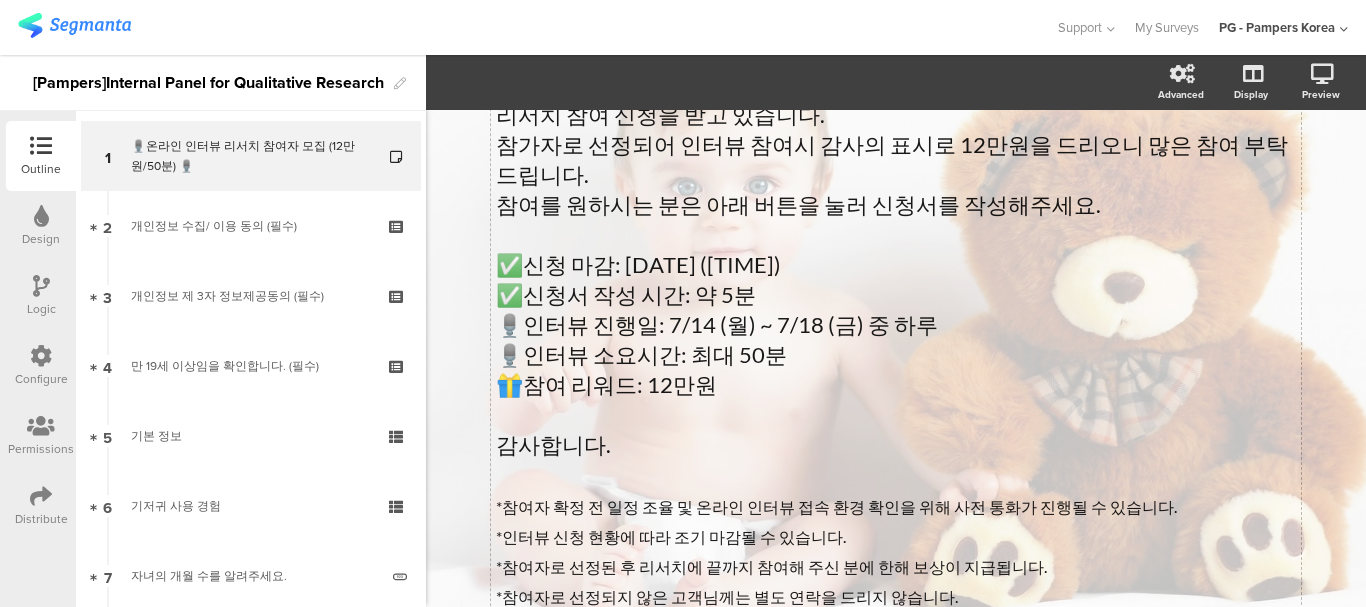 scroll, scrollTop: 0, scrollLeft: 0, axis: both 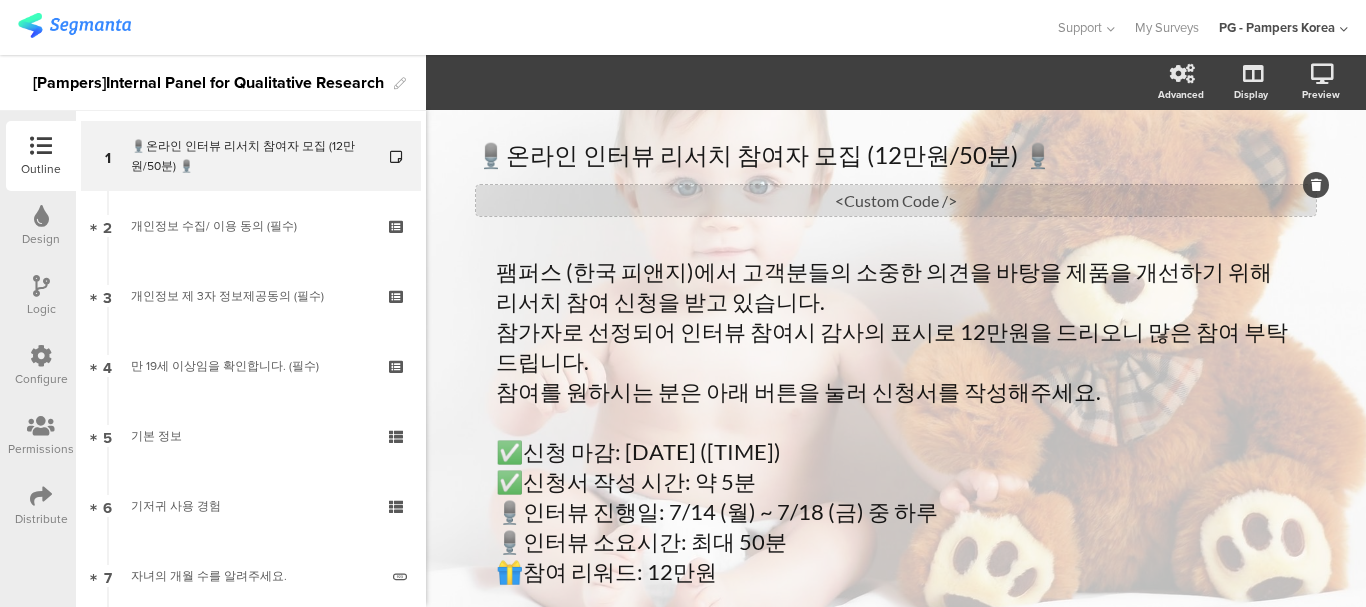 click on "<Custom Code />" at bounding box center [896, 200] 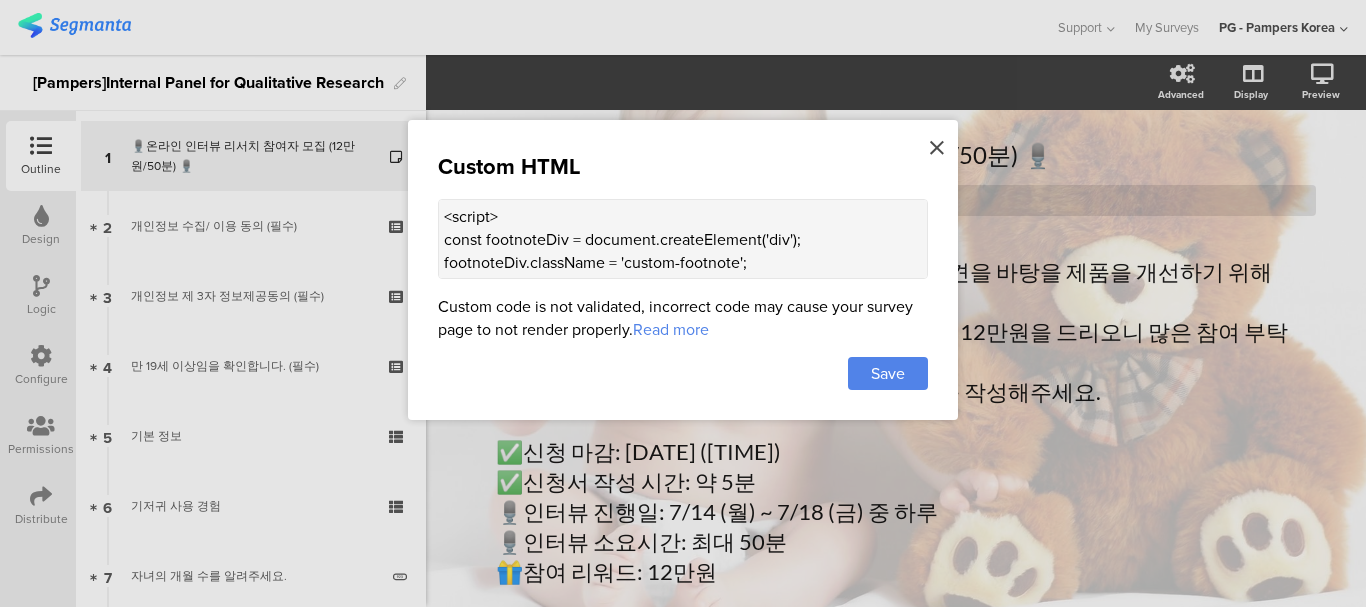 click at bounding box center [937, 148] 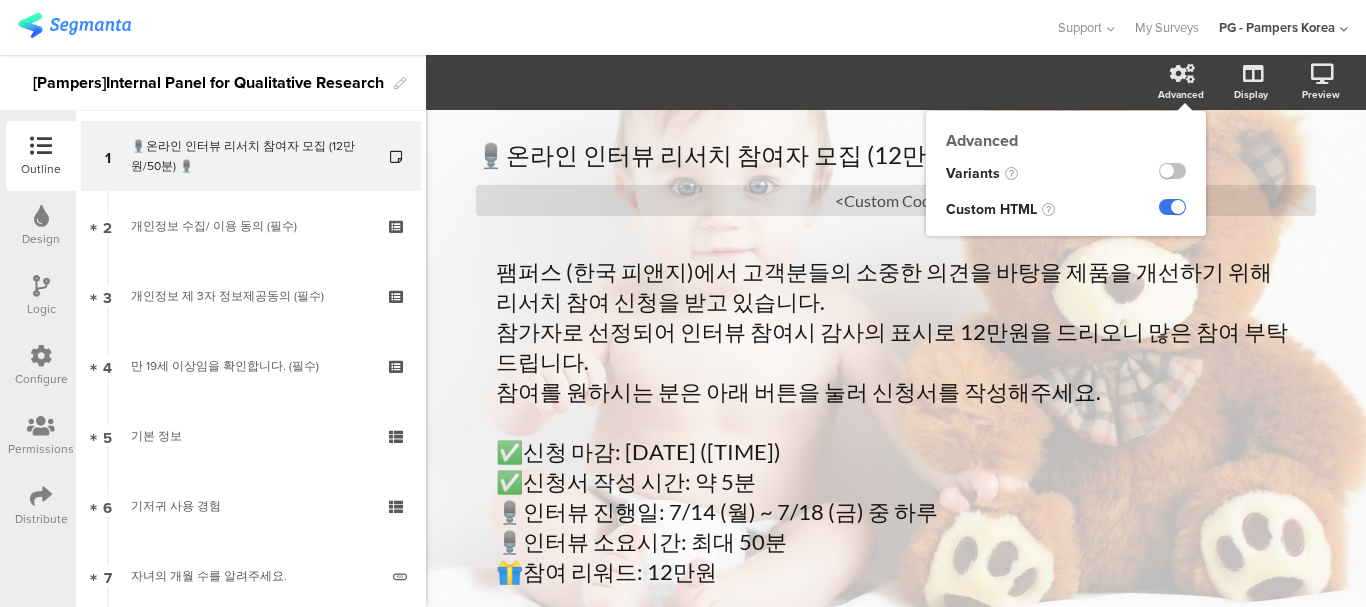 click at bounding box center (1172, 207) 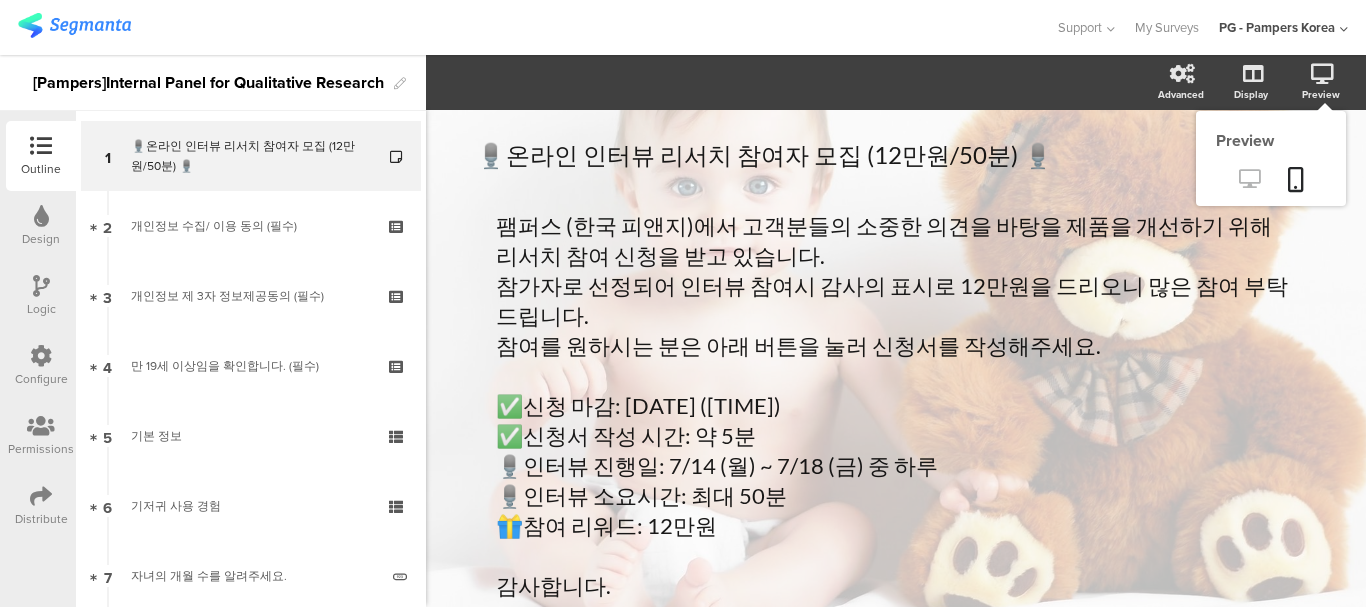 click at bounding box center [1249, 178] 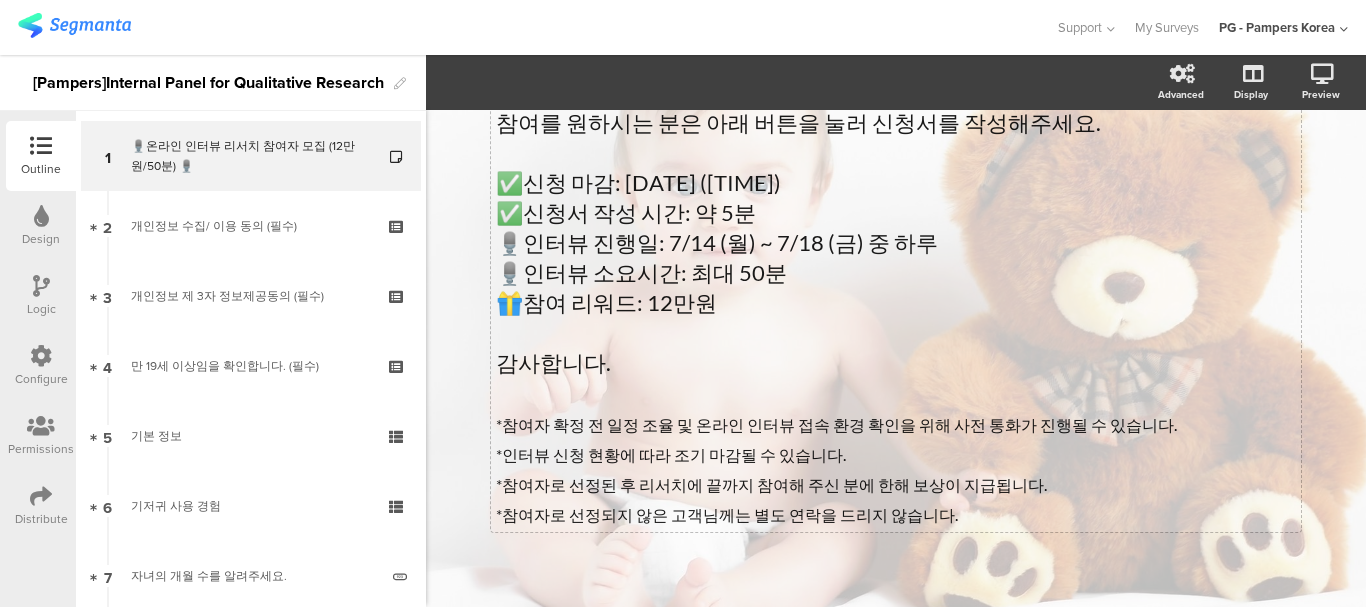scroll, scrollTop: 0, scrollLeft: 0, axis: both 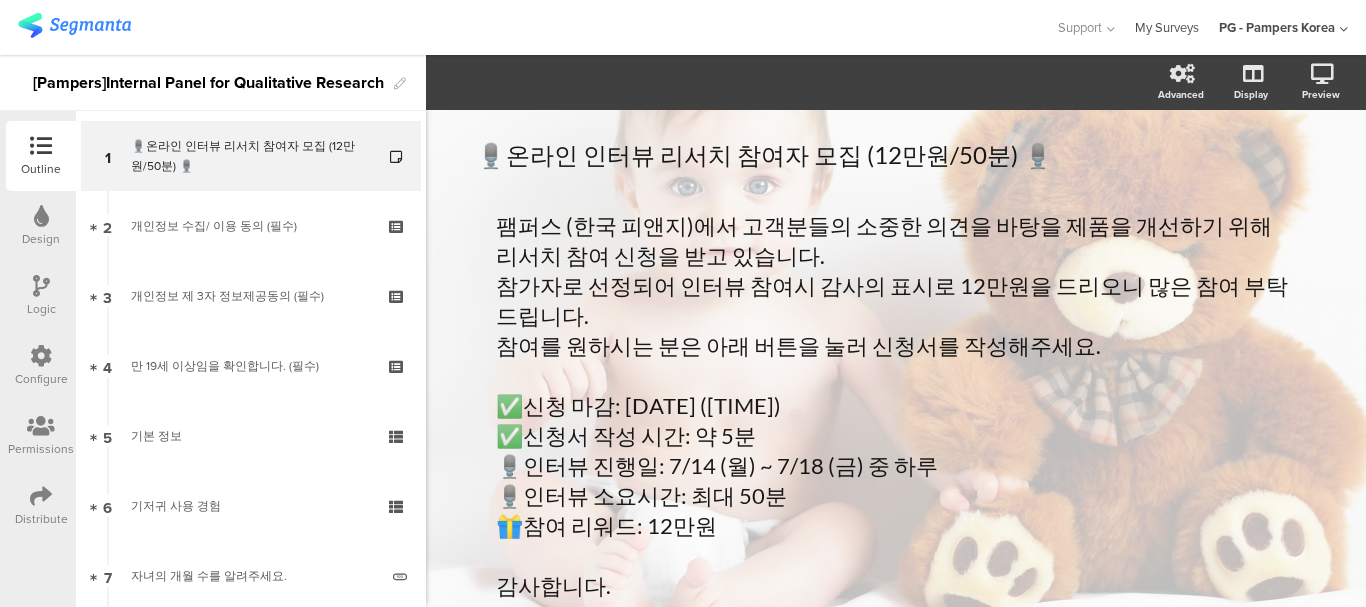 click on "My Surveys" at bounding box center (1167, 27) 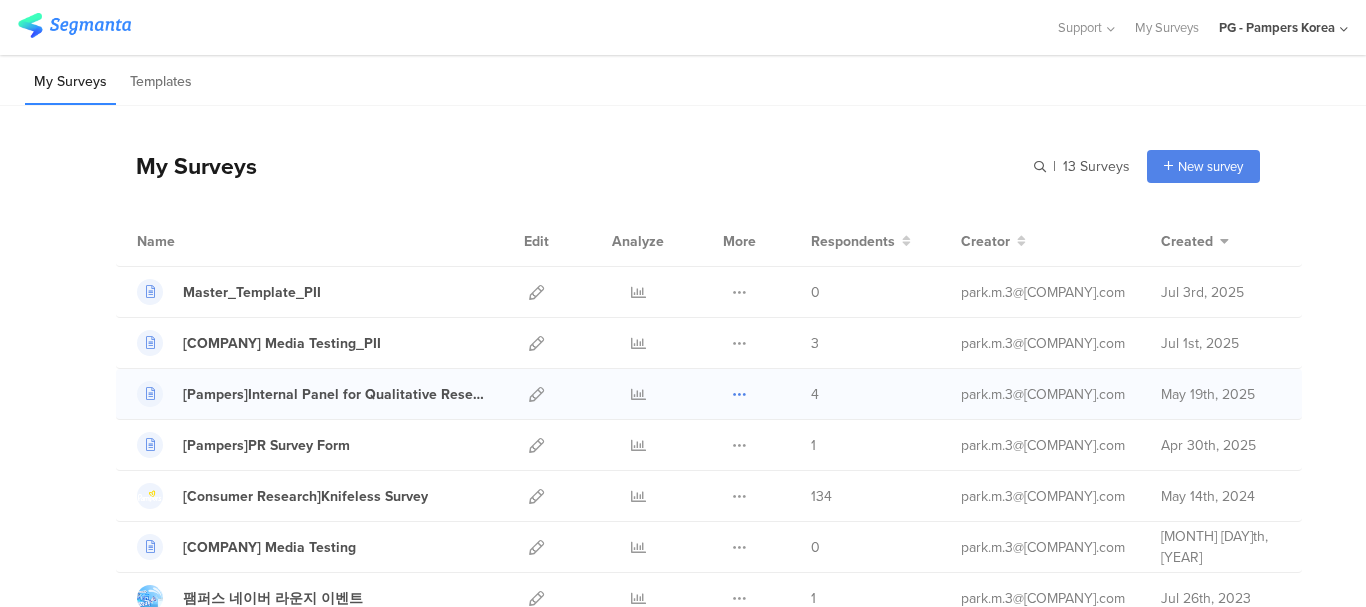 click at bounding box center [739, 292] 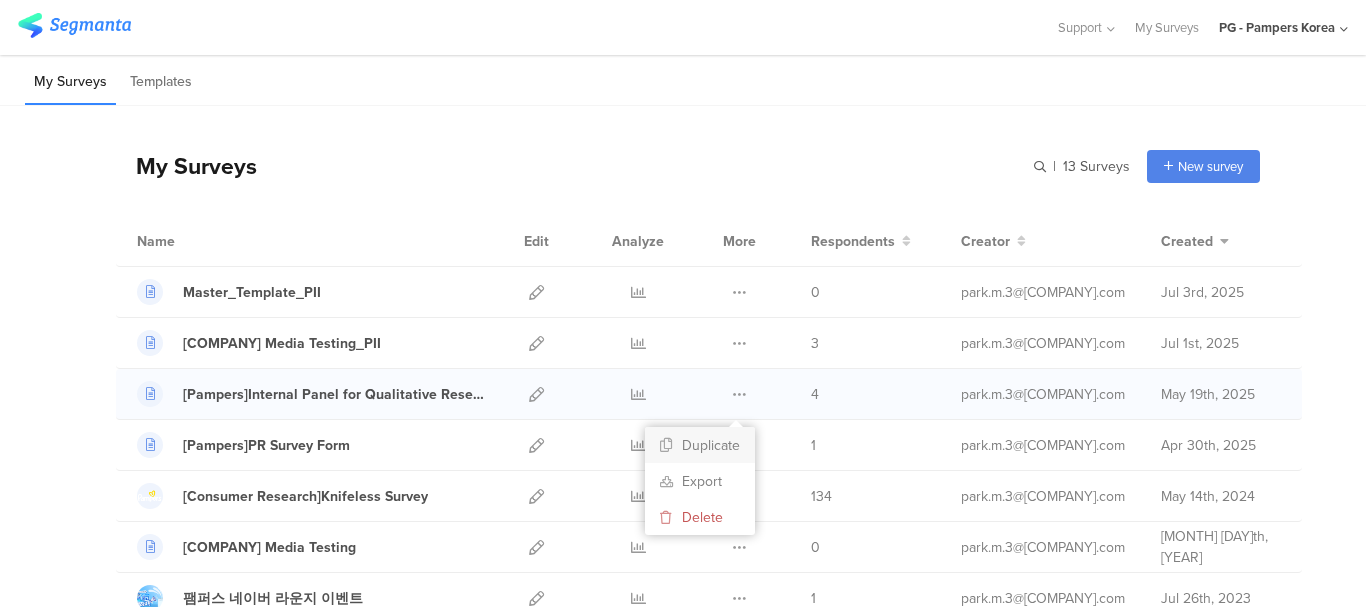 click on "Duplicate" at bounding box center [0, 0] 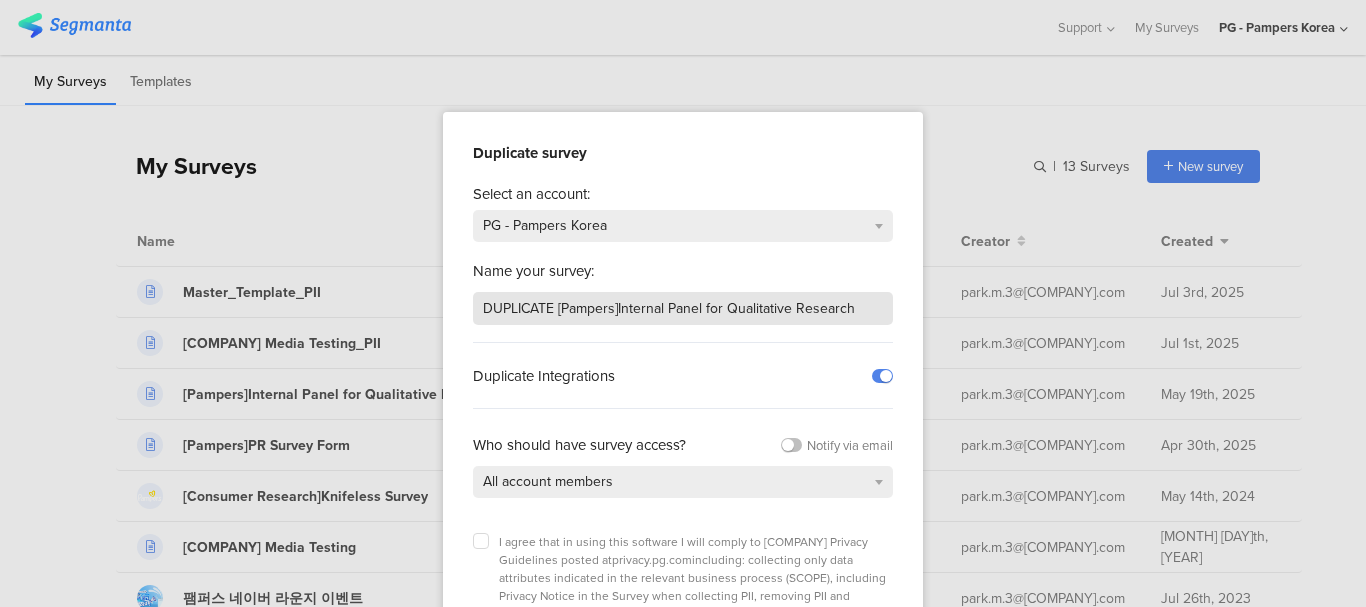 scroll, scrollTop: 90, scrollLeft: 0, axis: vertical 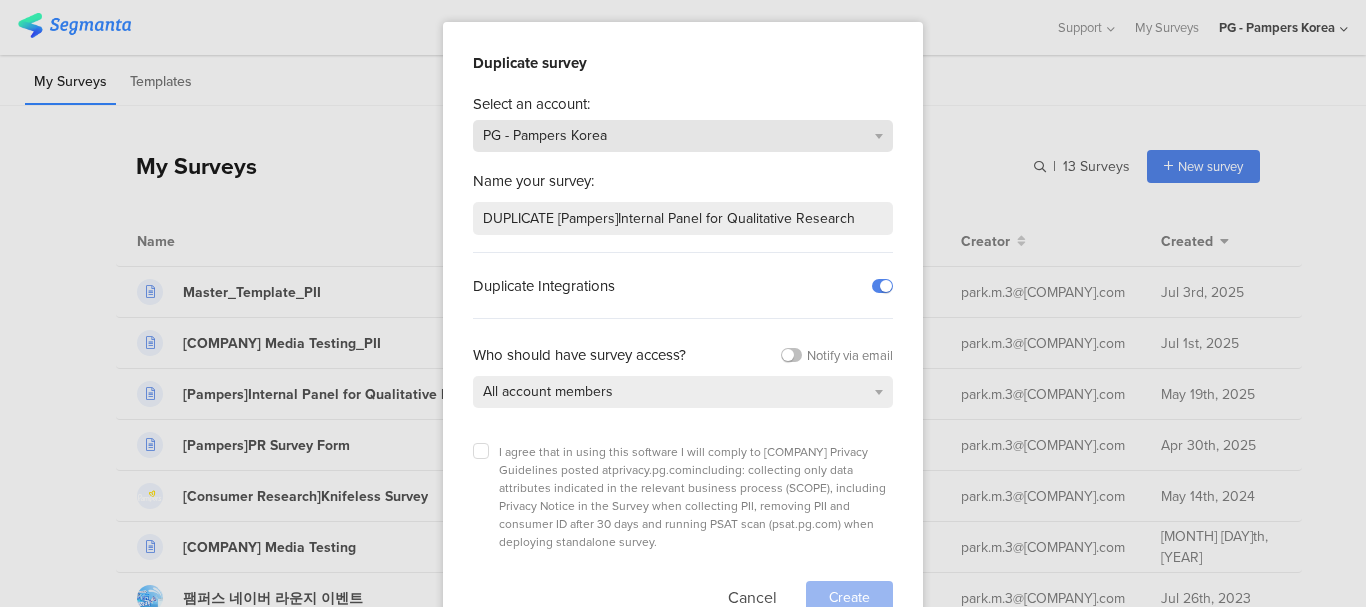 click on "PG - Pampers Korea" at bounding box center (683, 136) 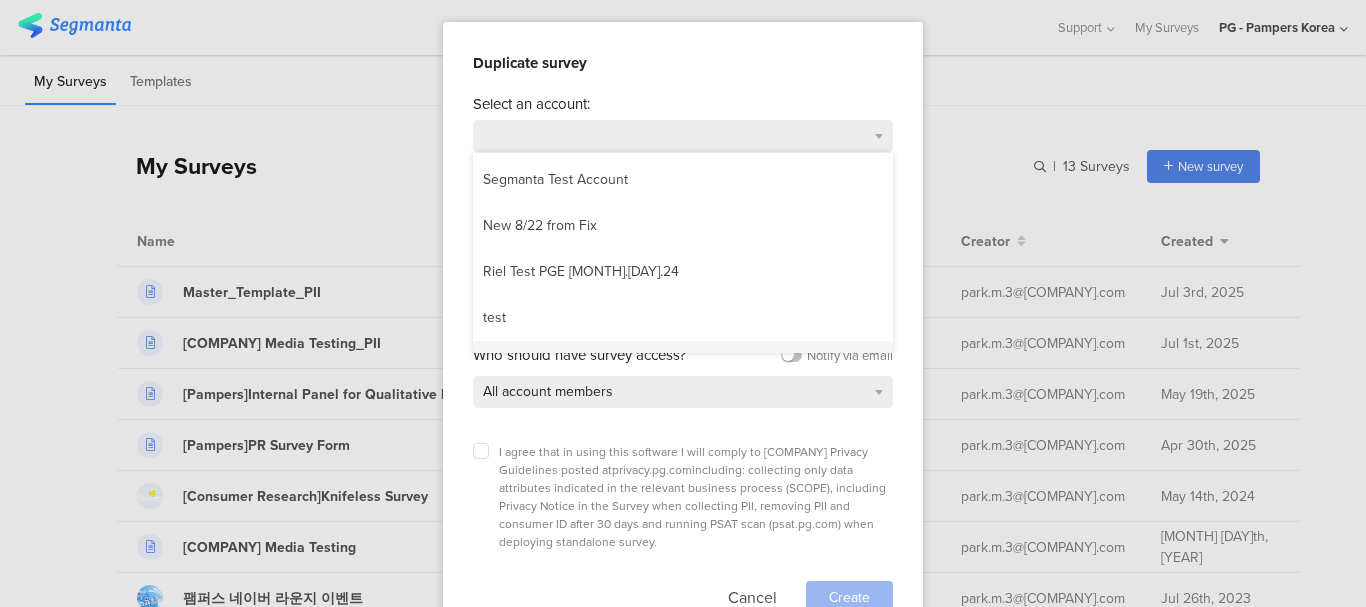 scroll, scrollTop: 600, scrollLeft: 0, axis: vertical 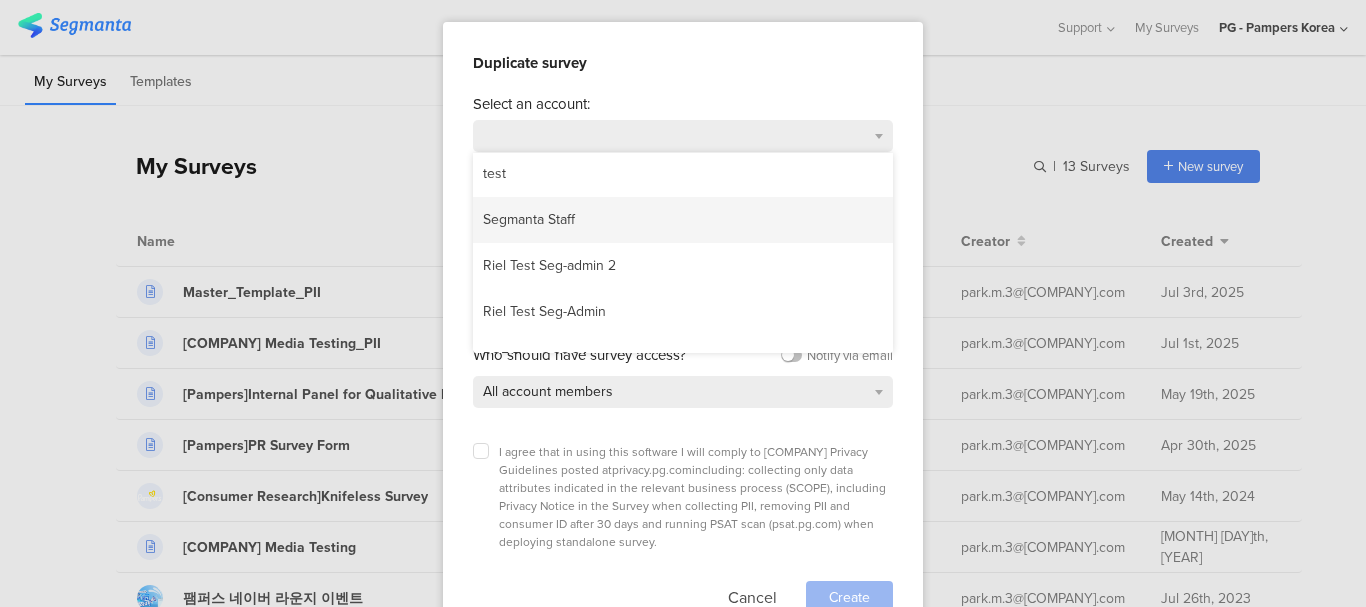 click on "Segmanta Staff" at bounding box center [683, 220] 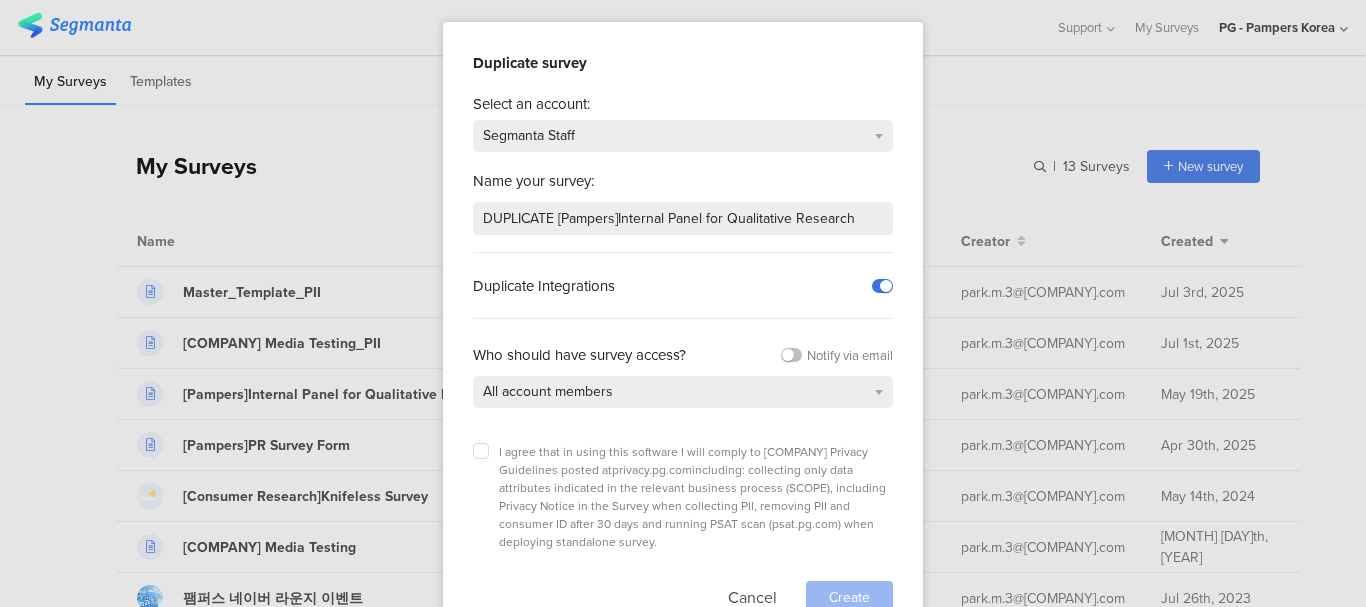 click at bounding box center [882, 286] 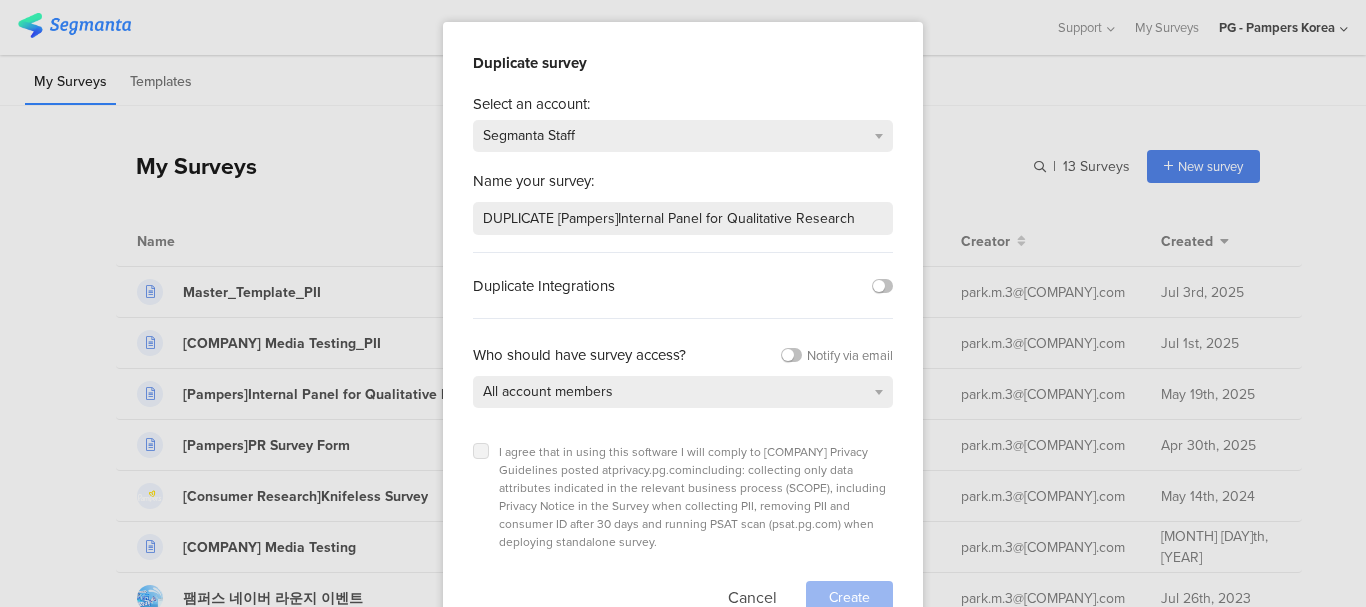 click at bounding box center [481, 451] 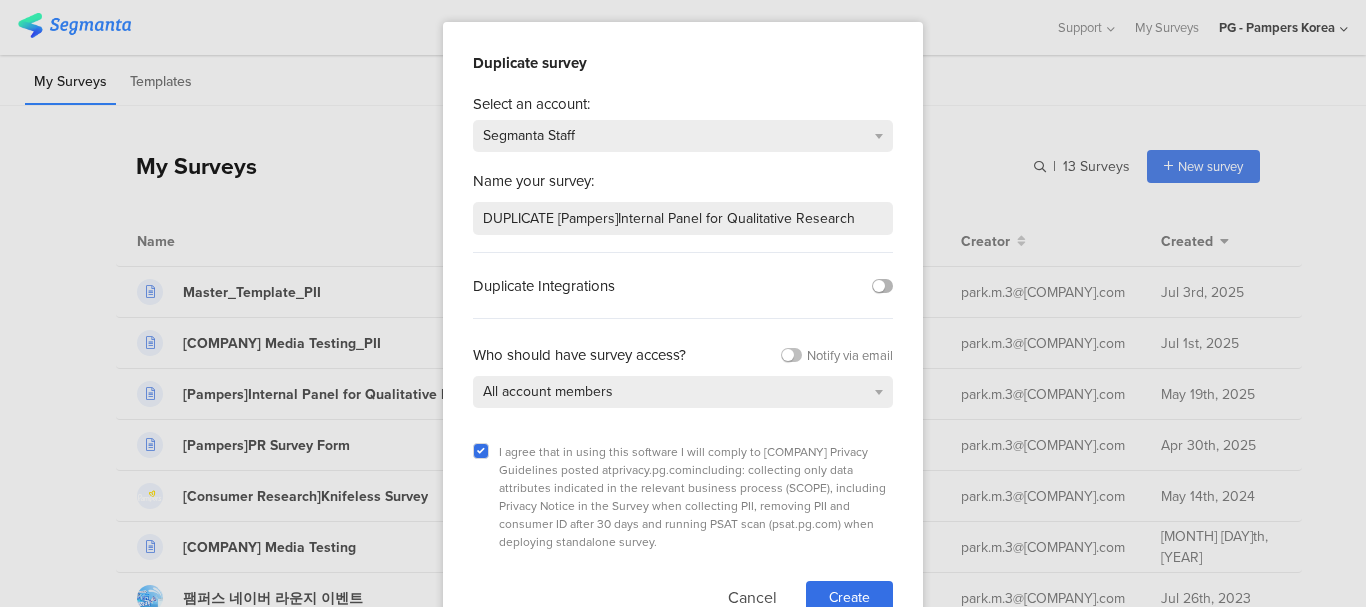 click at bounding box center (882, 286) 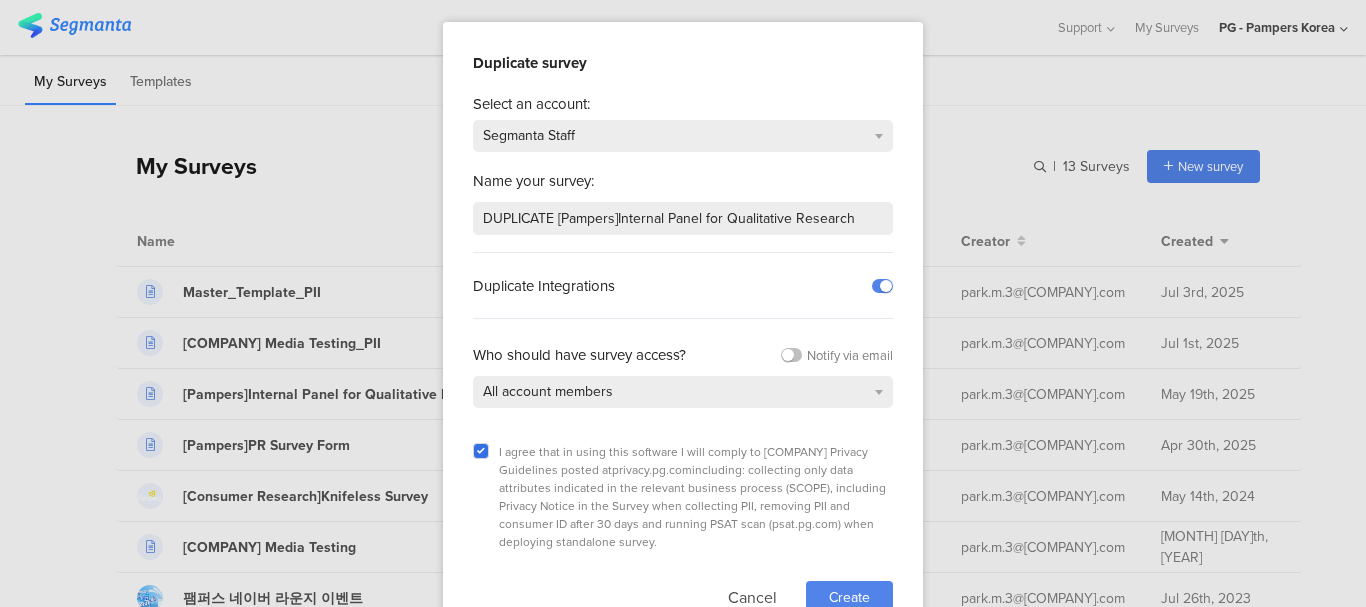 click on "Create" at bounding box center (849, 597) 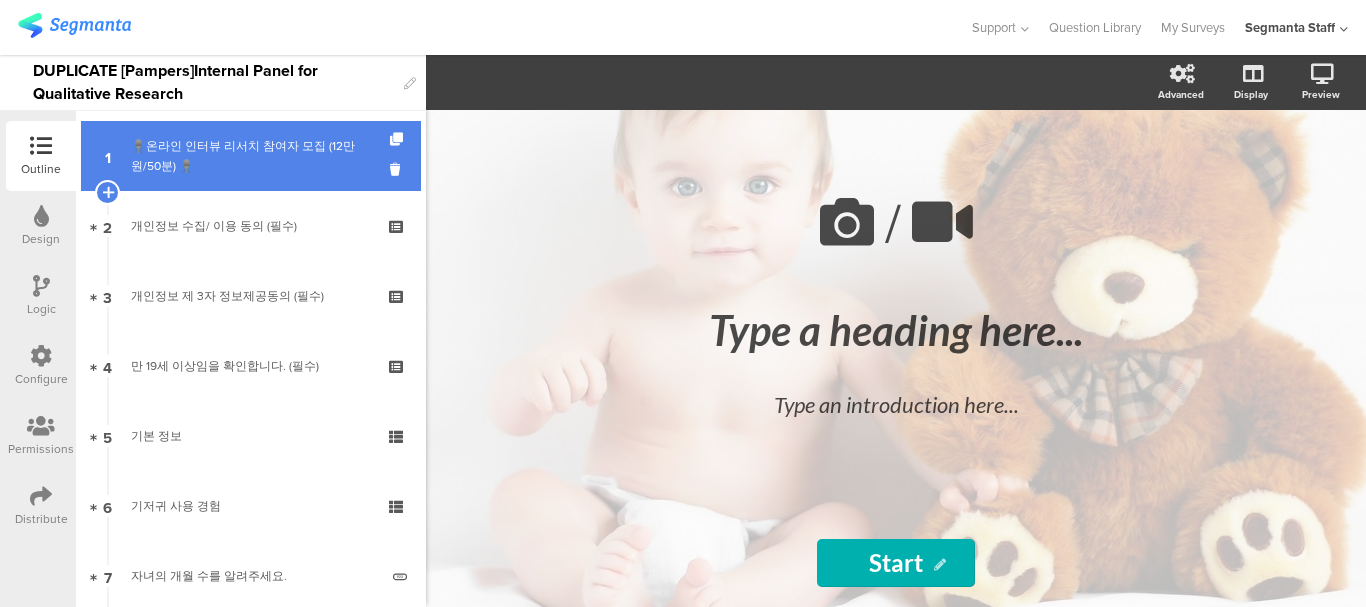click on "🎙️온라인 인터뷰 리서치 참여자 모집 (12만원/50분) 🎙️" at bounding box center (250, 156) 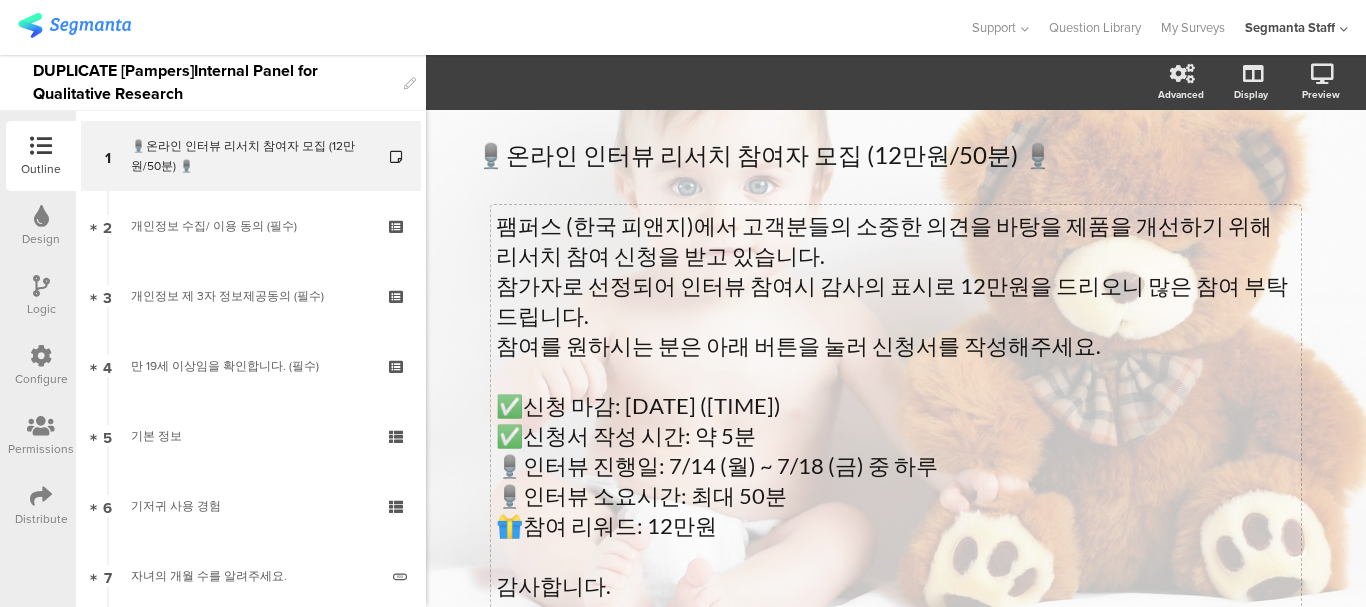 scroll, scrollTop: 223, scrollLeft: 0, axis: vertical 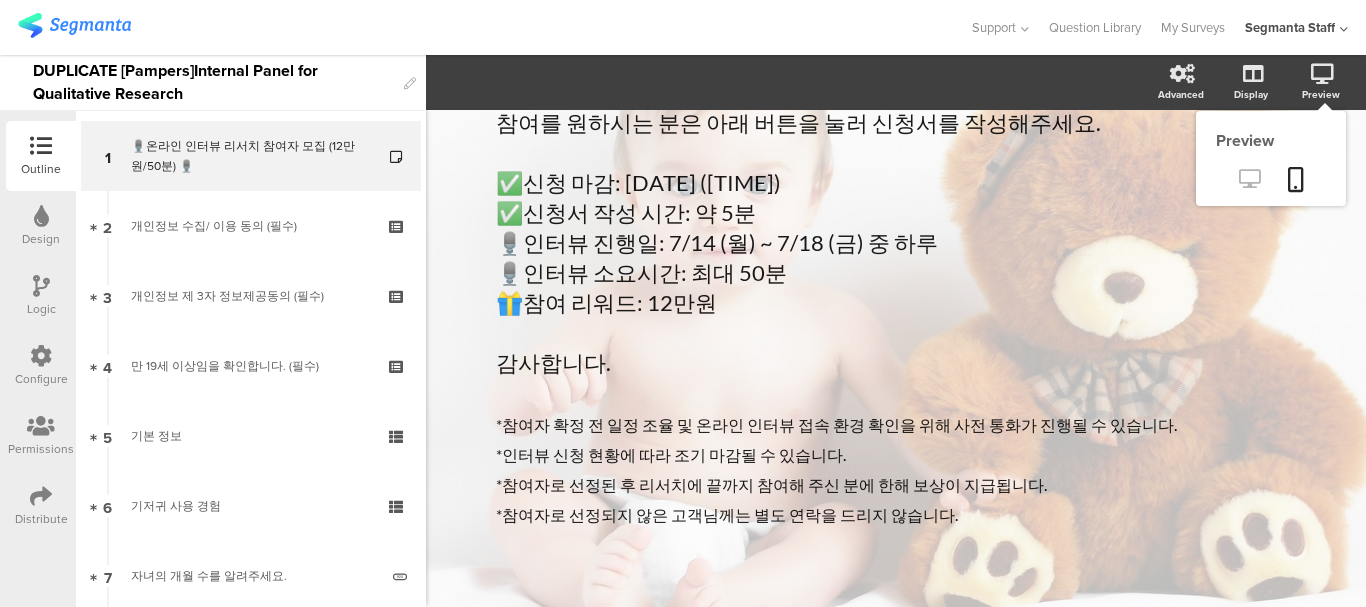 click at bounding box center [1249, 178] 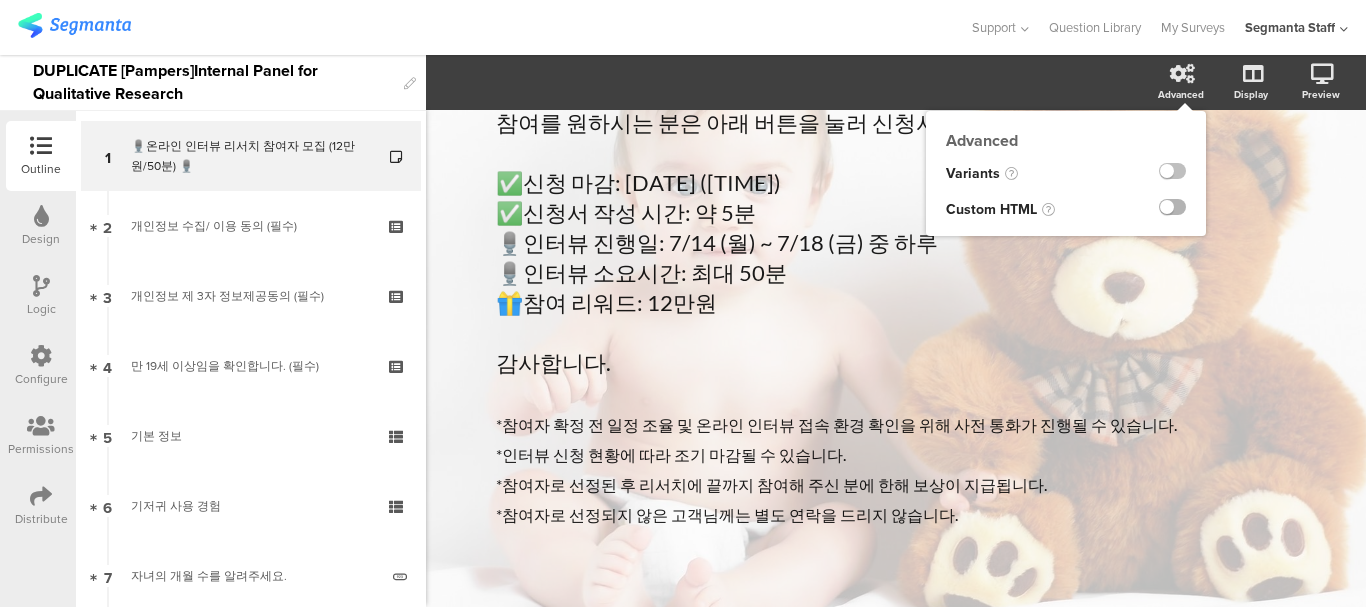 click at bounding box center (1172, 207) 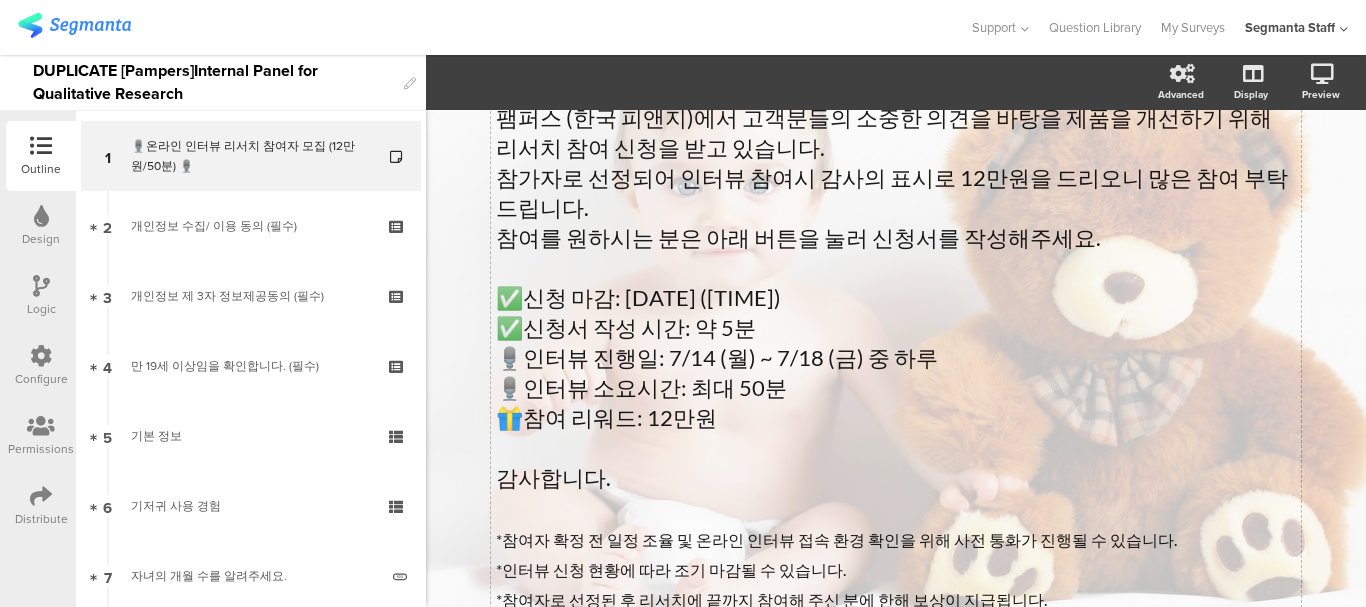 scroll, scrollTop: 0, scrollLeft: 0, axis: both 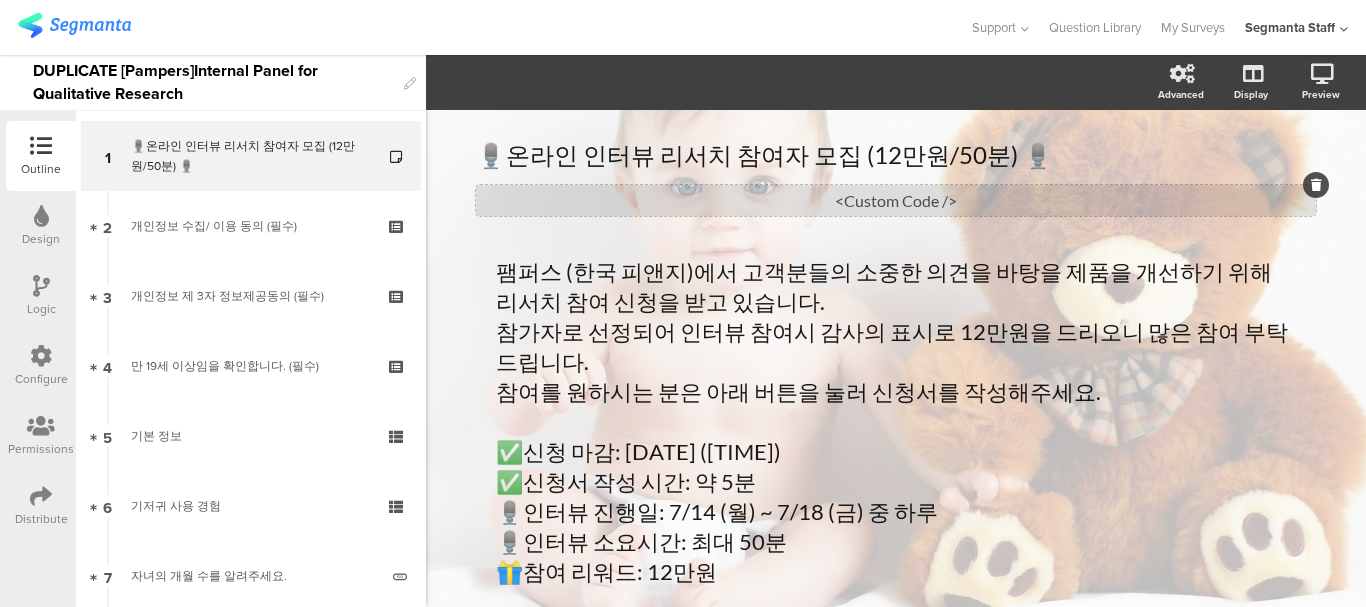 click on "<Custom Code />" at bounding box center (896, 200) 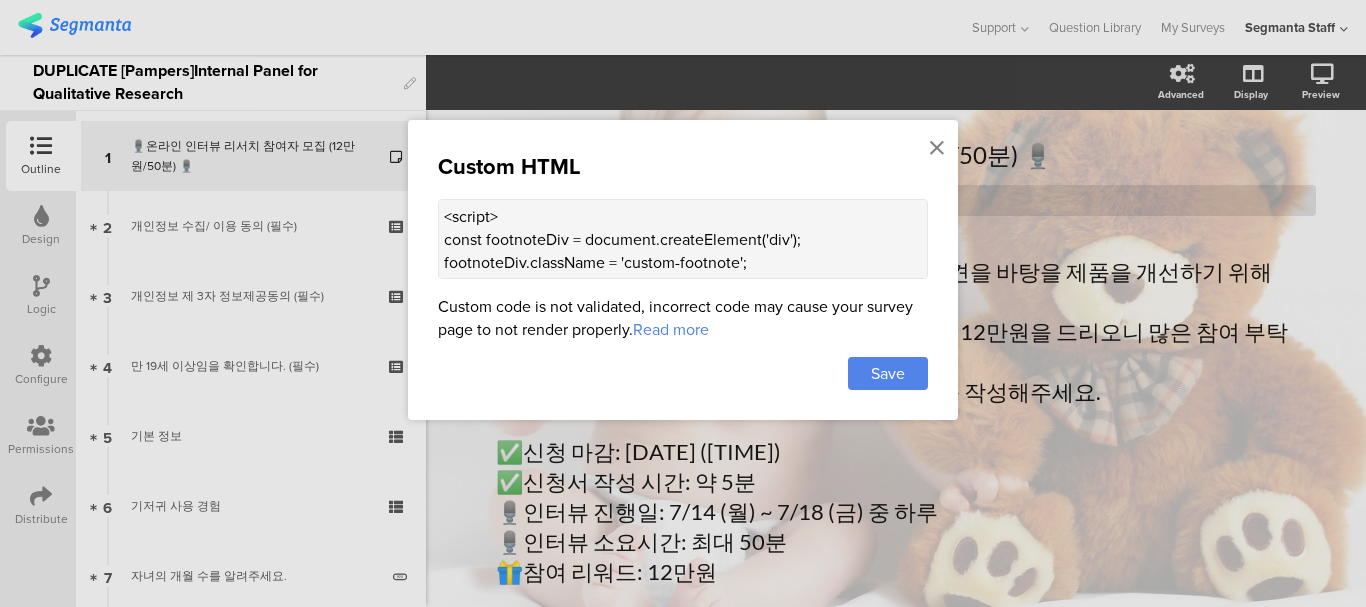 click at bounding box center (683, 239) 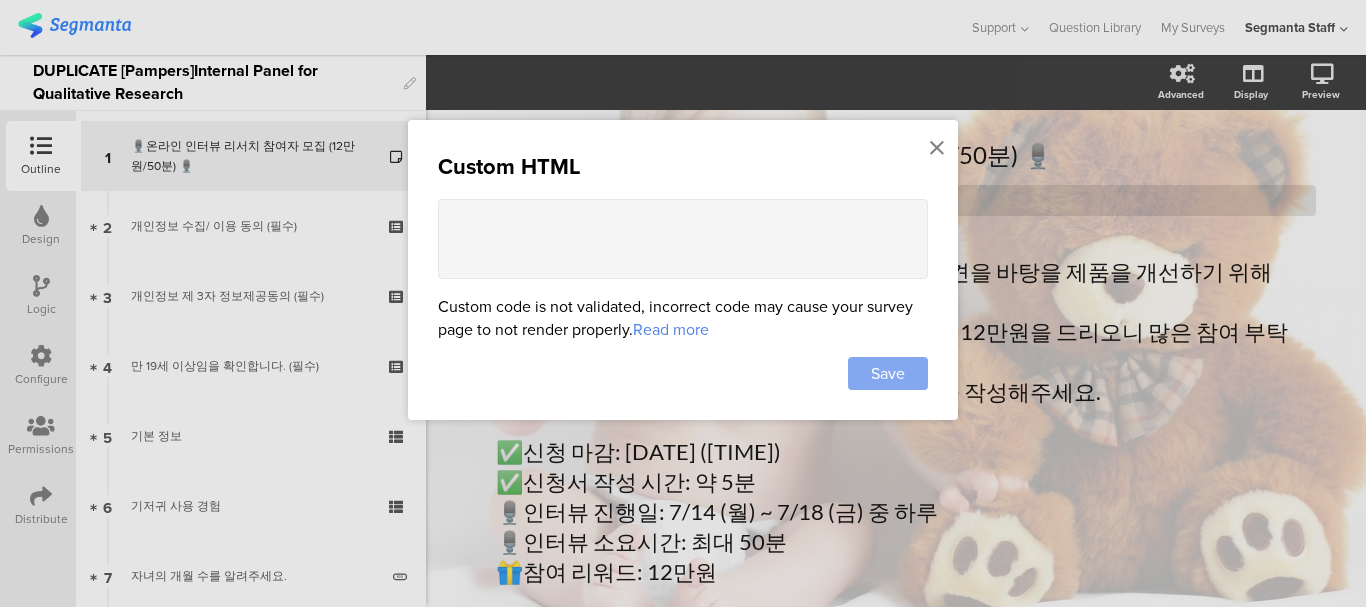 type 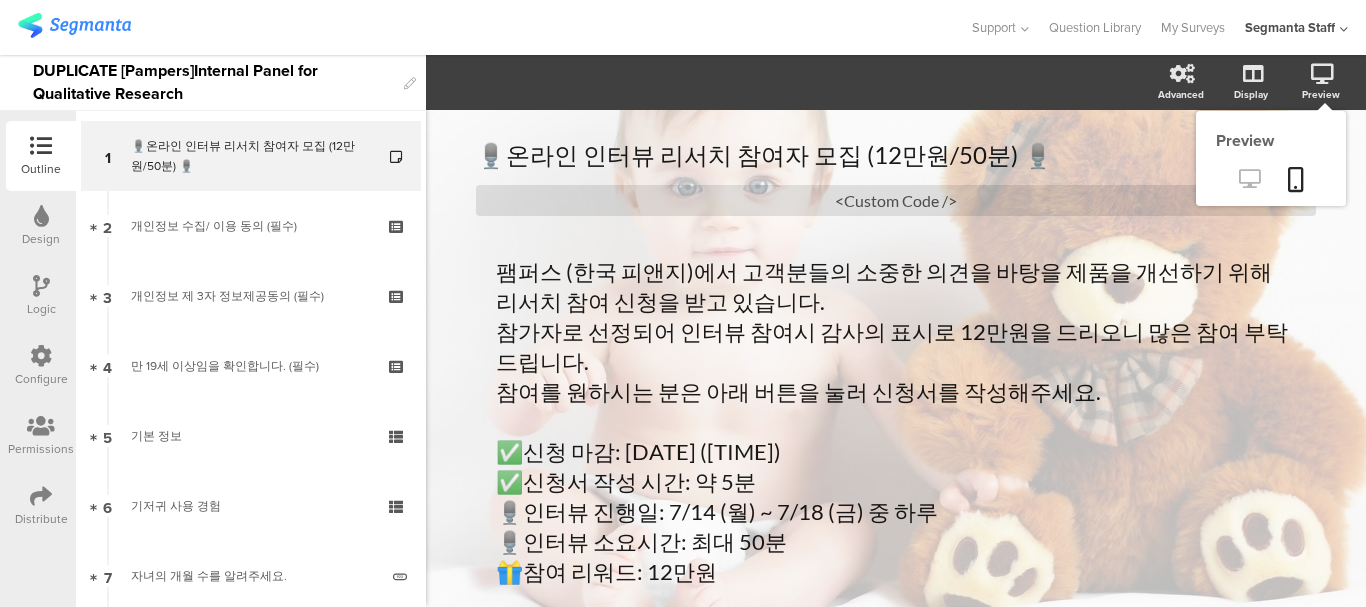 click at bounding box center [1249, 180] 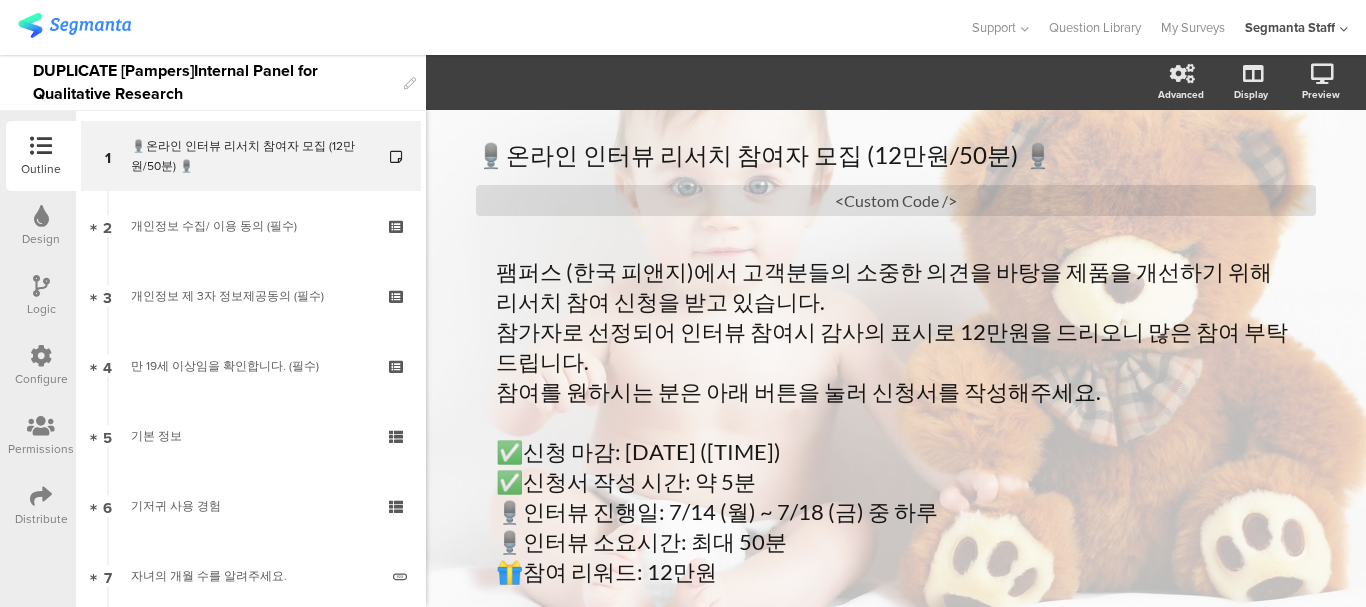 click on "Configure" at bounding box center (41, 169) 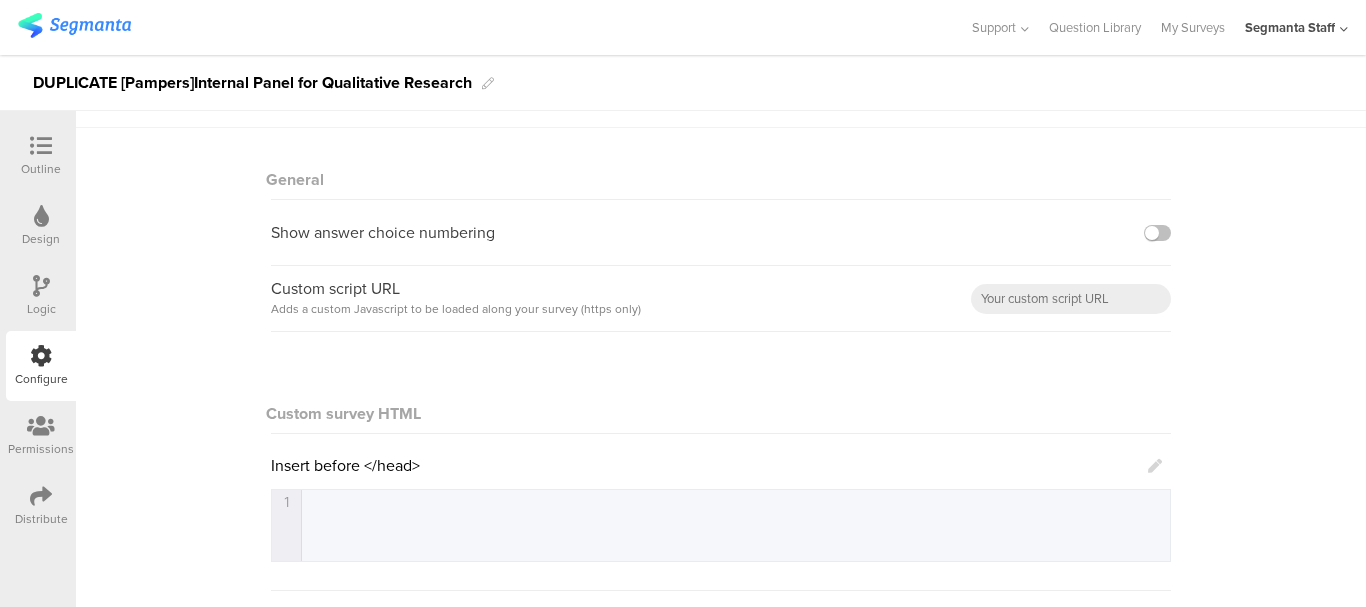 scroll, scrollTop: 0, scrollLeft: 0, axis: both 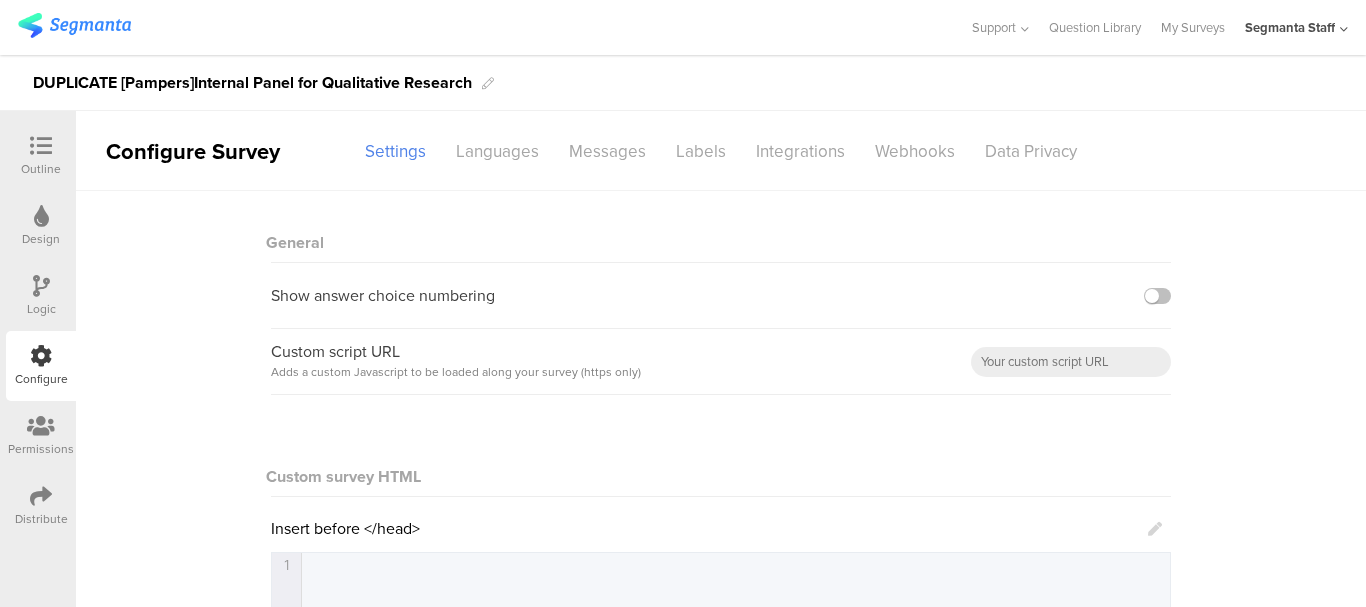click at bounding box center (41, 146) 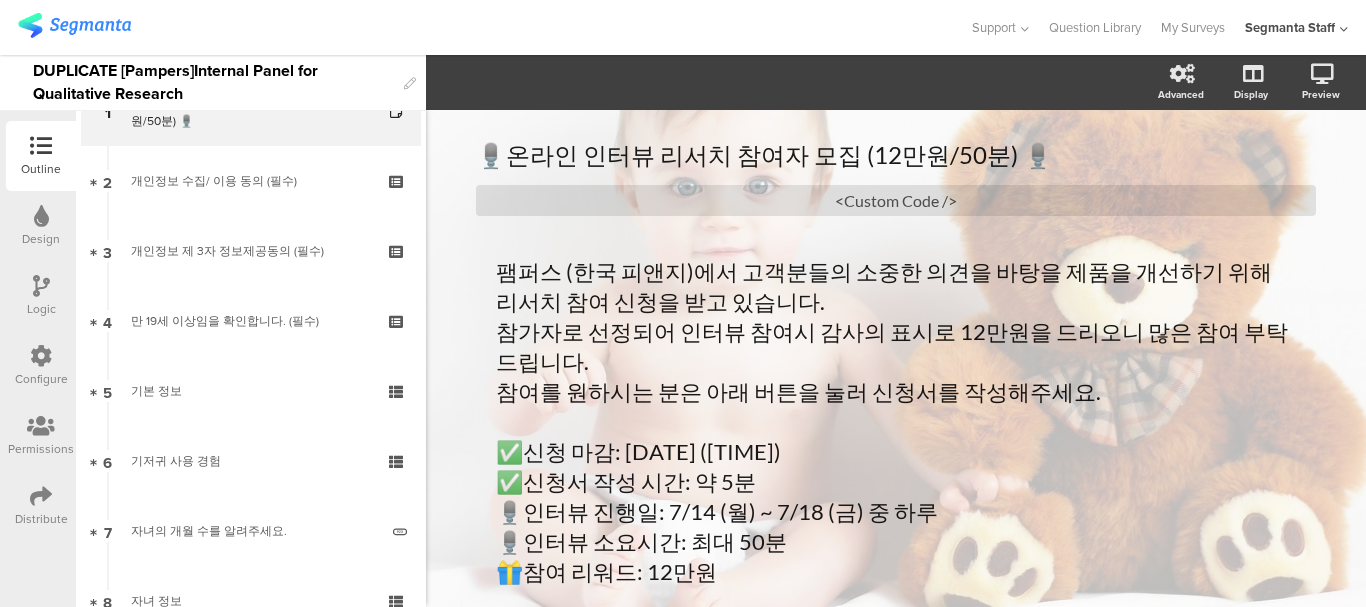 scroll, scrollTop: 500, scrollLeft: 0, axis: vertical 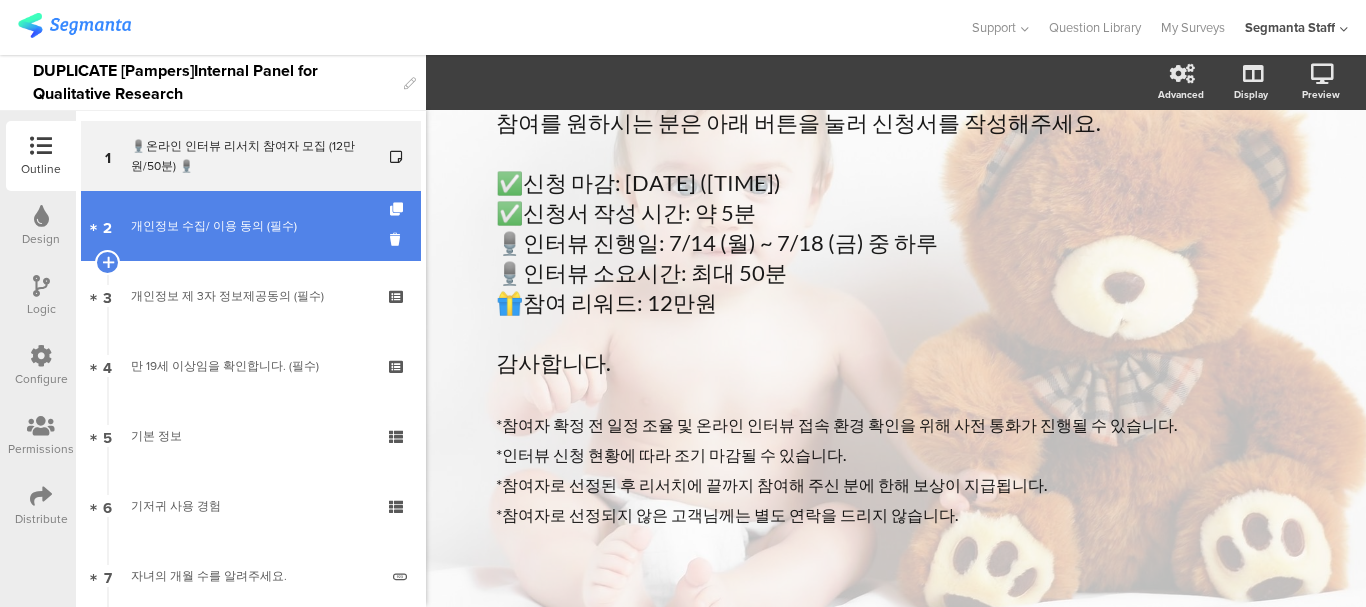 click on "개인정보 수집/ 이용 동의 (필수)" at bounding box center [250, 226] 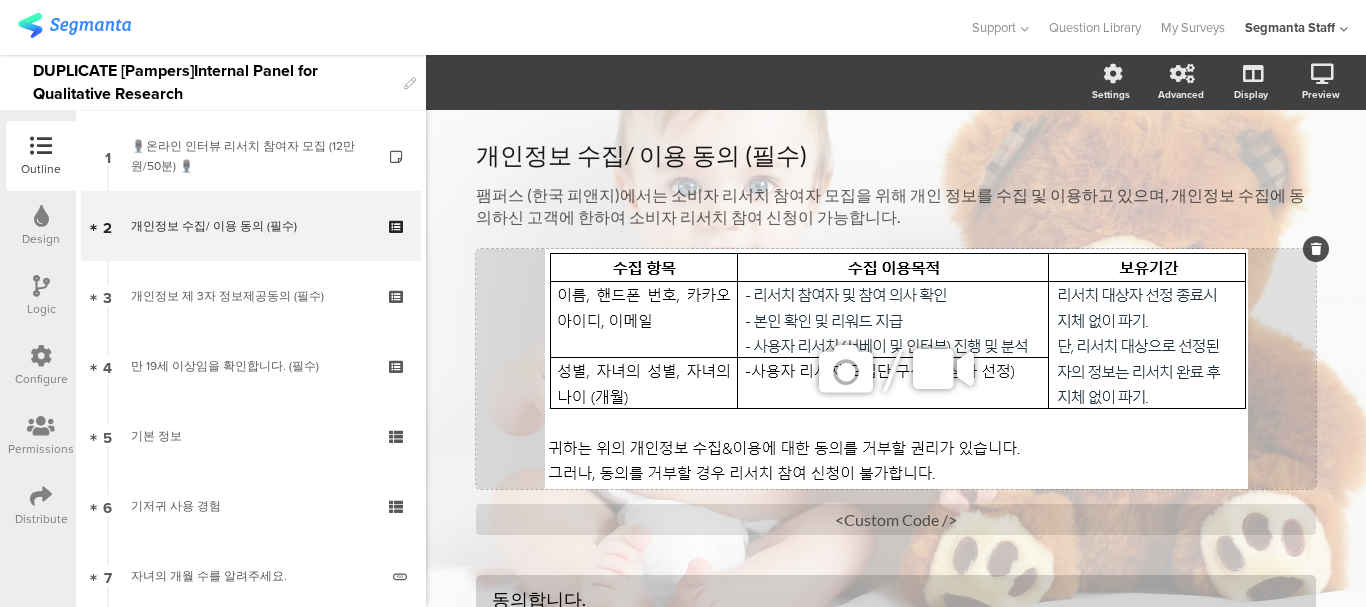 scroll, scrollTop: 216, scrollLeft: 0, axis: vertical 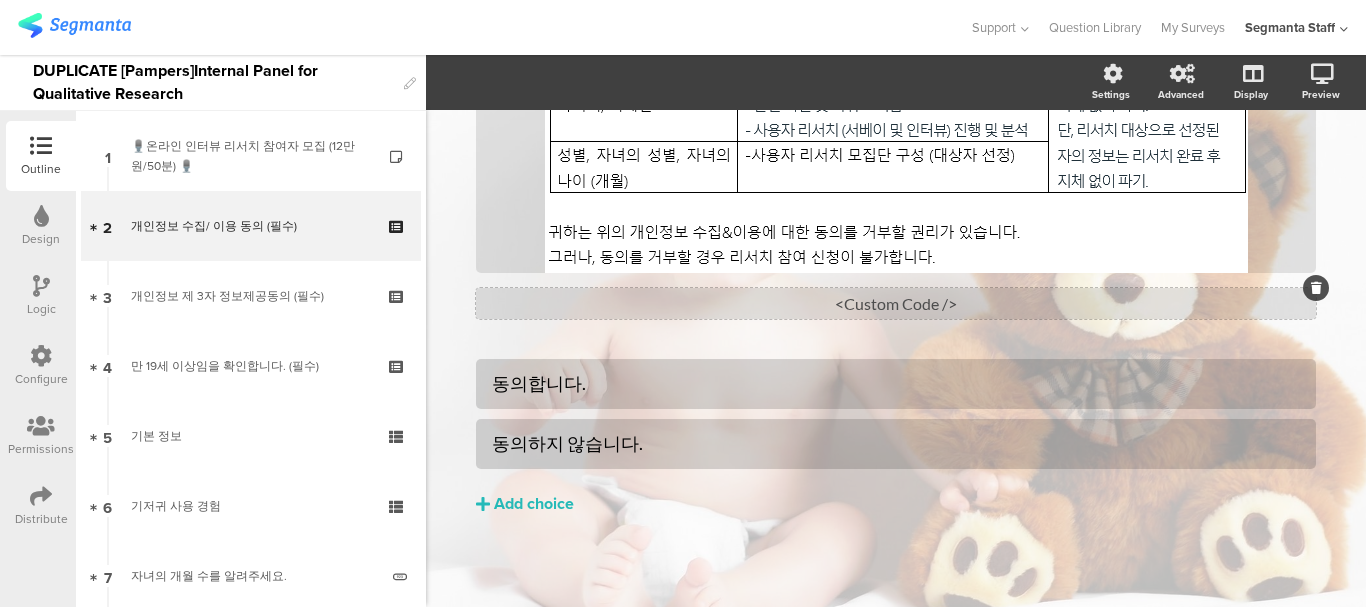 click on "<Custom Code />" at bounding box center [896, 303] 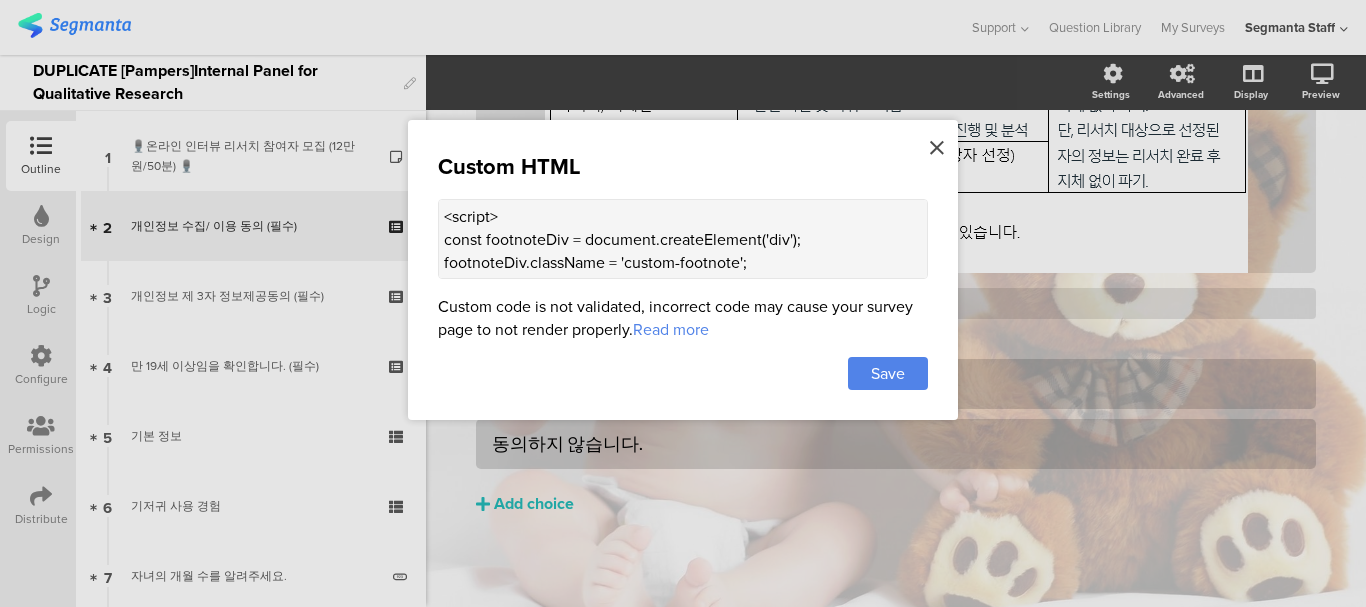 click at bounding box center (937, 148) 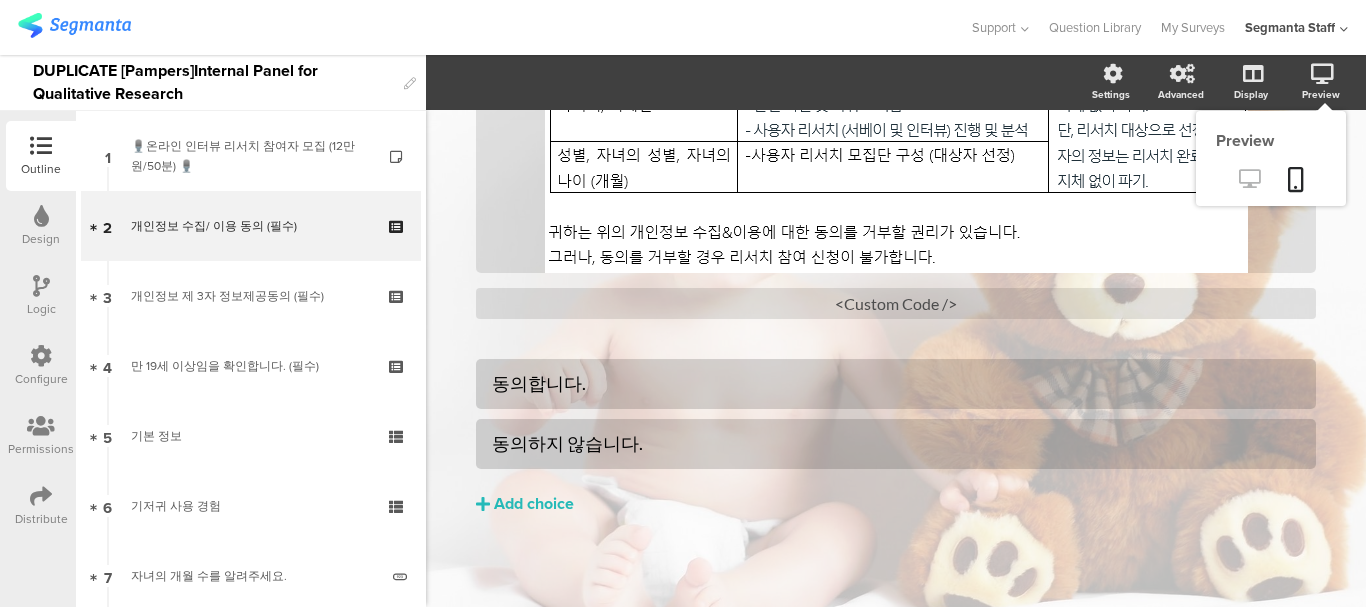 click at bounding box center [1249, 180] 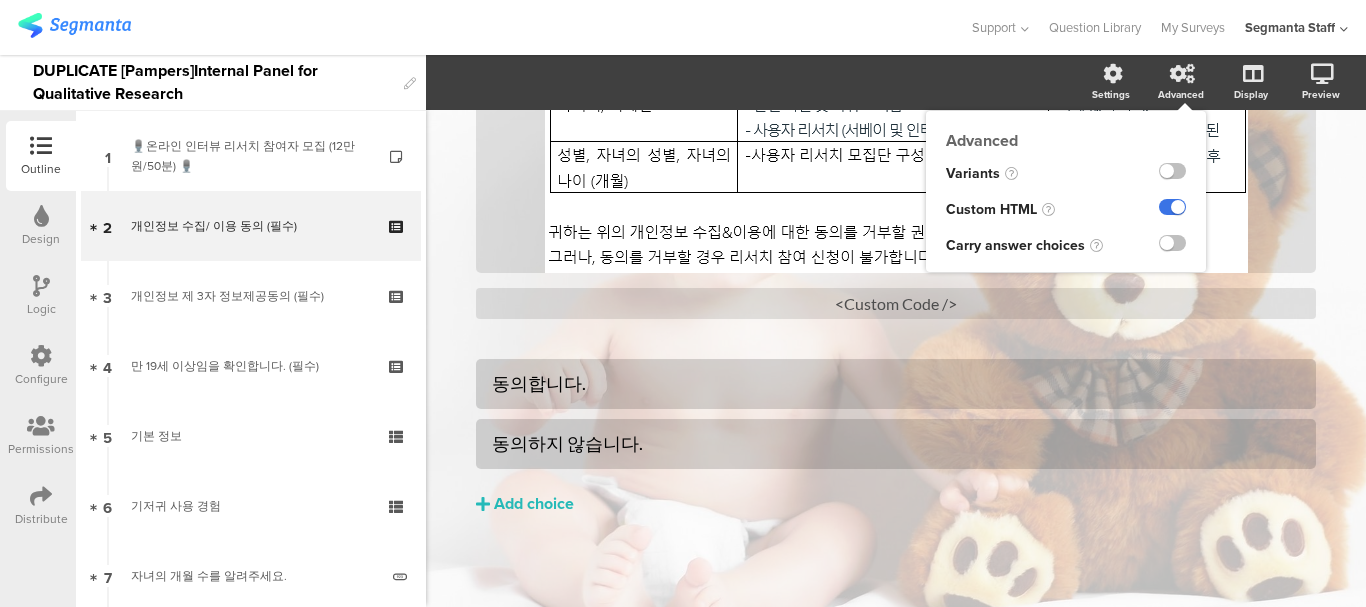 click at bounding box center (1172, 207) 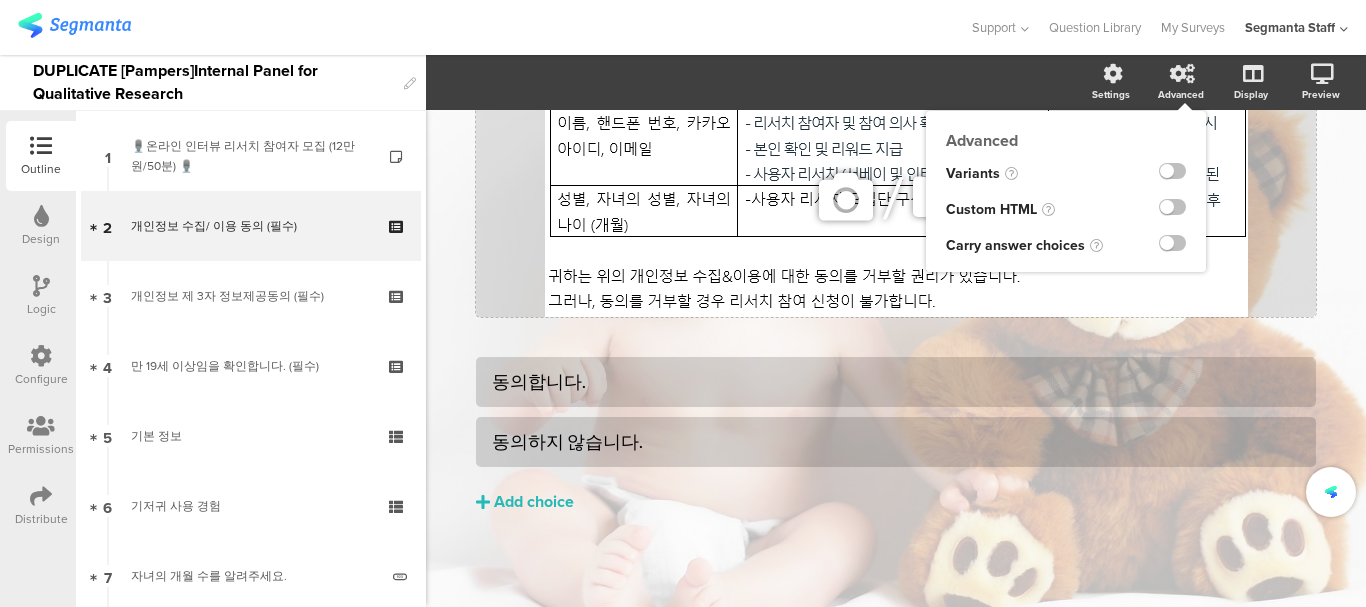 scroll, scrollTop: 170, scrollLeft: 0, axis: vertical 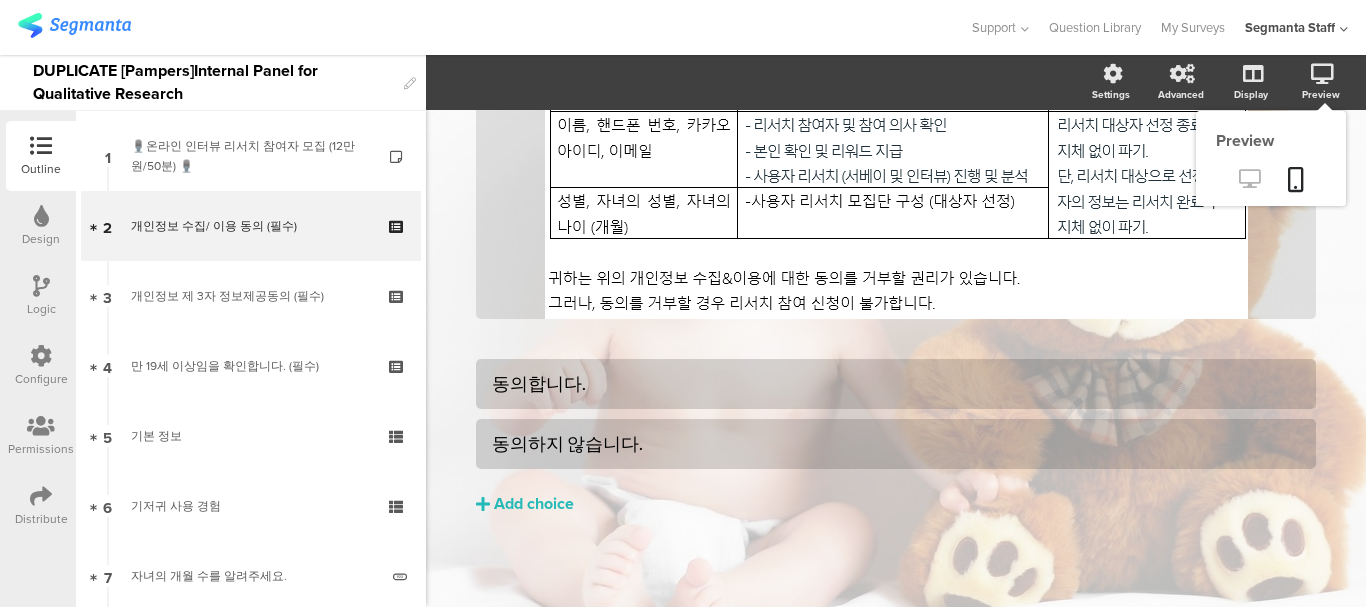 click at bounding box center (1249, 178) 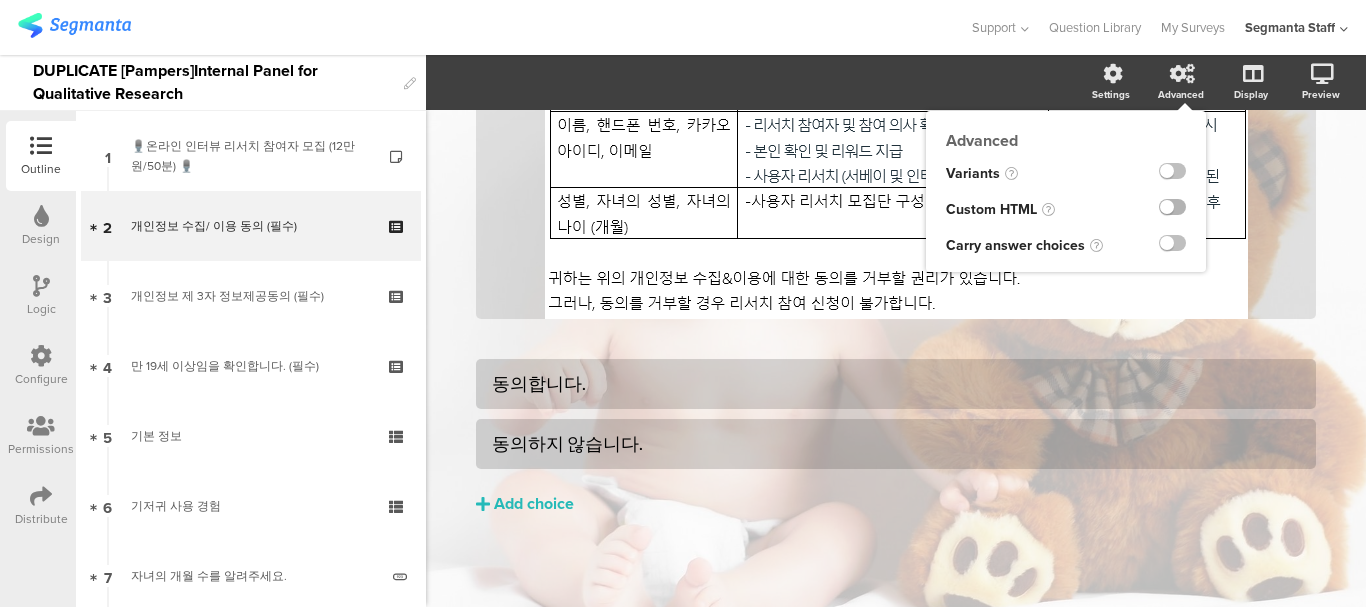 click at bounding box center [1172, 207] 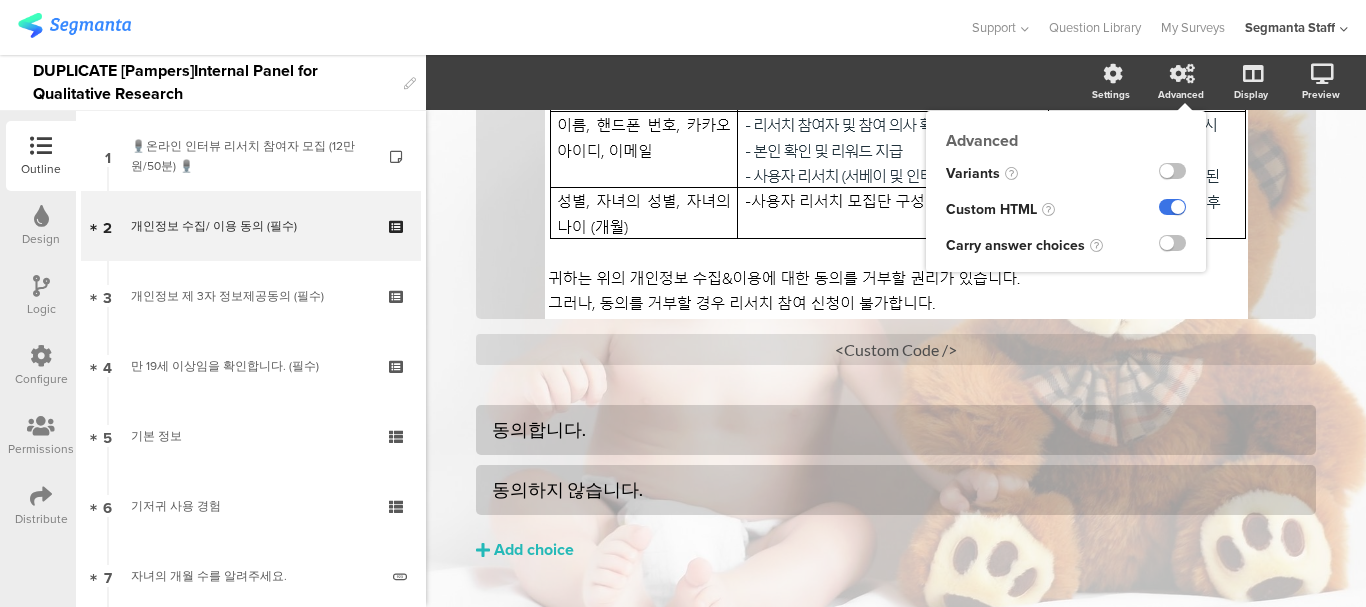 click at bounding box center (1172, 207) 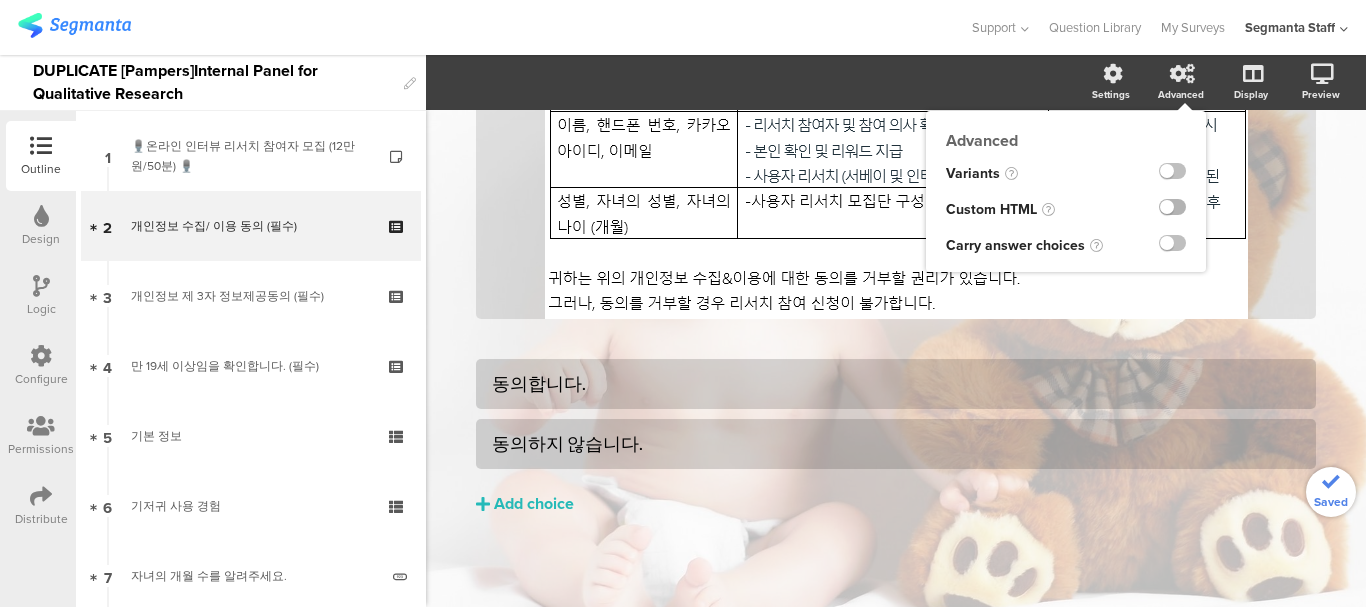 click at bounding box center [1172, 207] 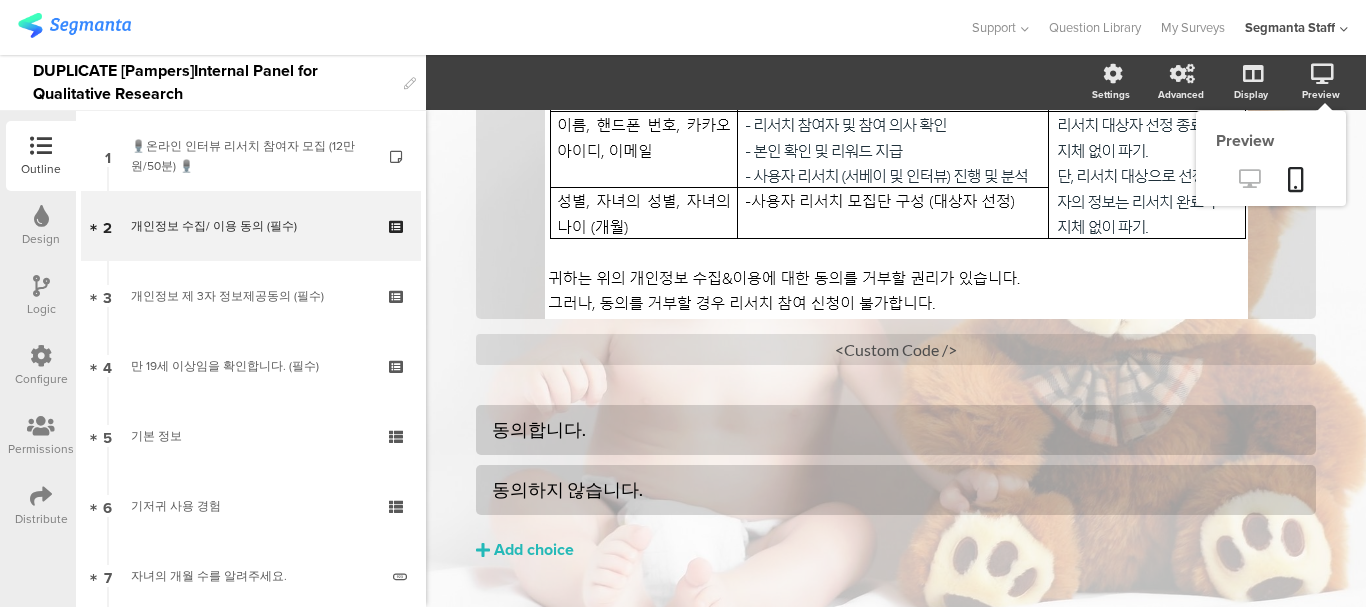 click at bounding box center [1249, 178] 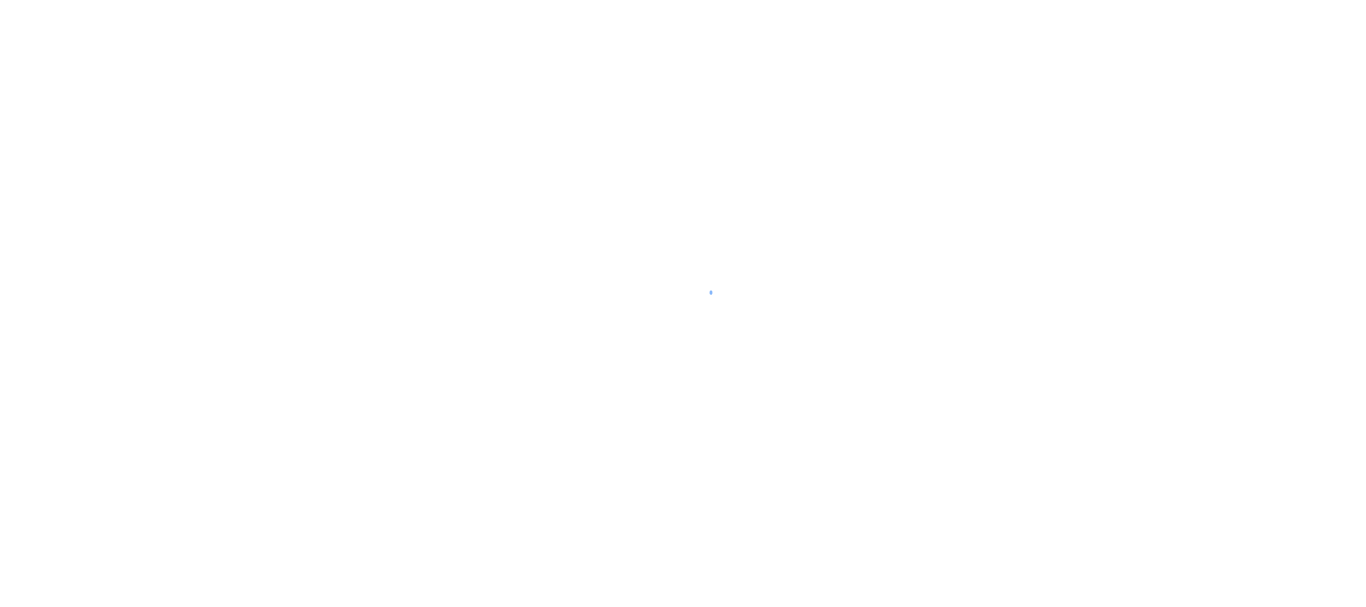 scroll, scrollTop: 0, scrollLeft: 0, axis: both 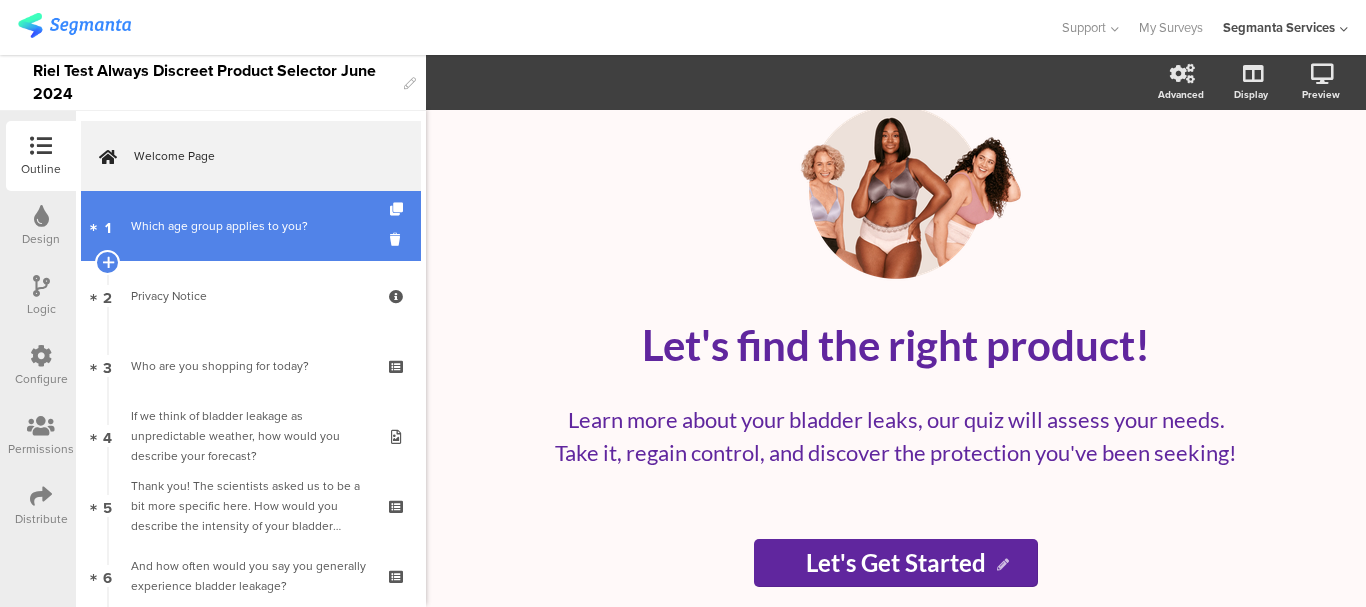 click on "1
Which age group applies to you?" at bounding box center [251, 226] 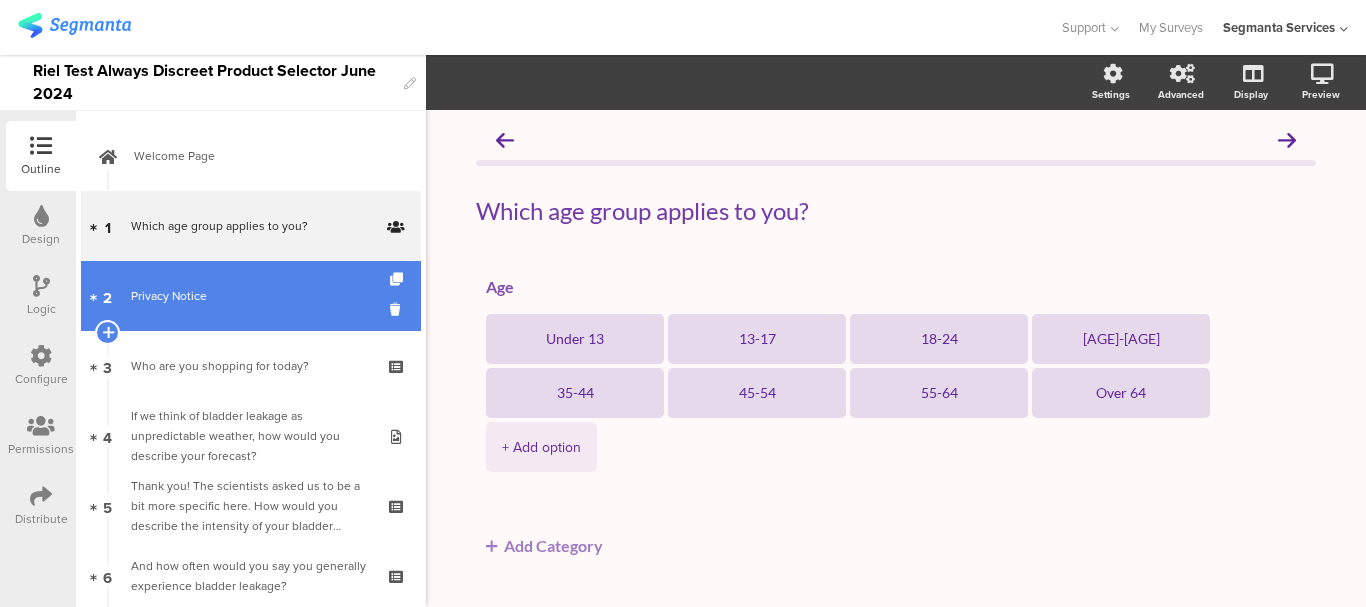 click on "Privacy Notice" at bounding box center [250, 296] 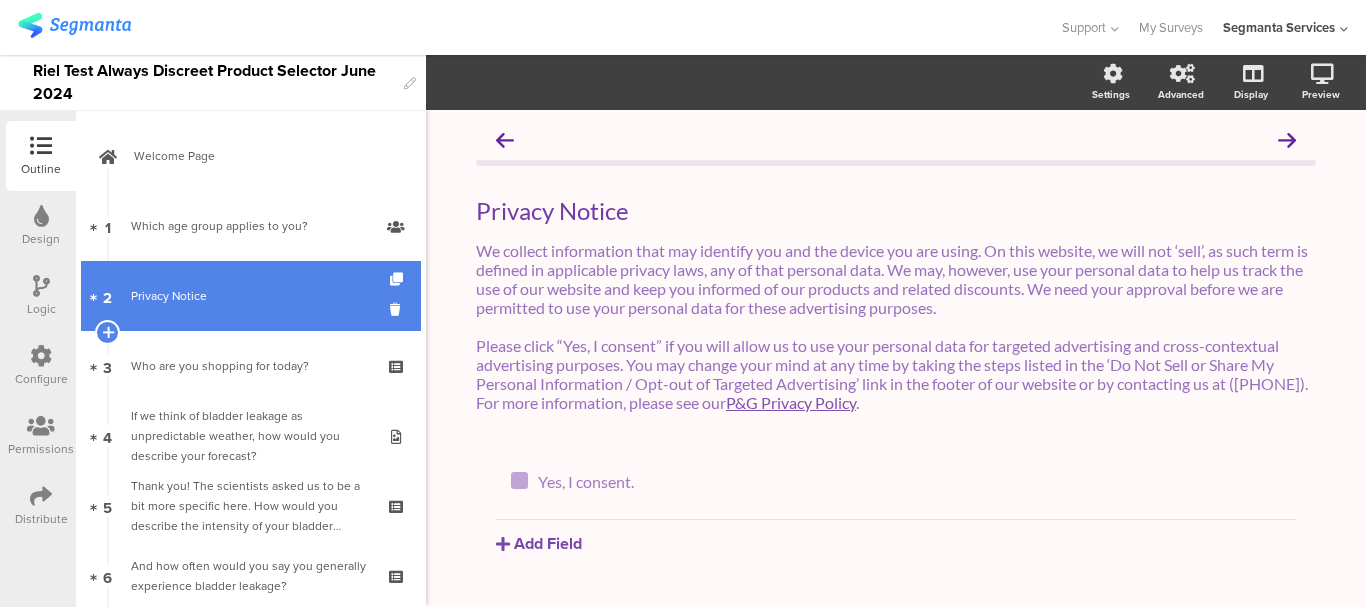 scroll, scrollTop: 300, scrollLeft: 0, axis: vertical 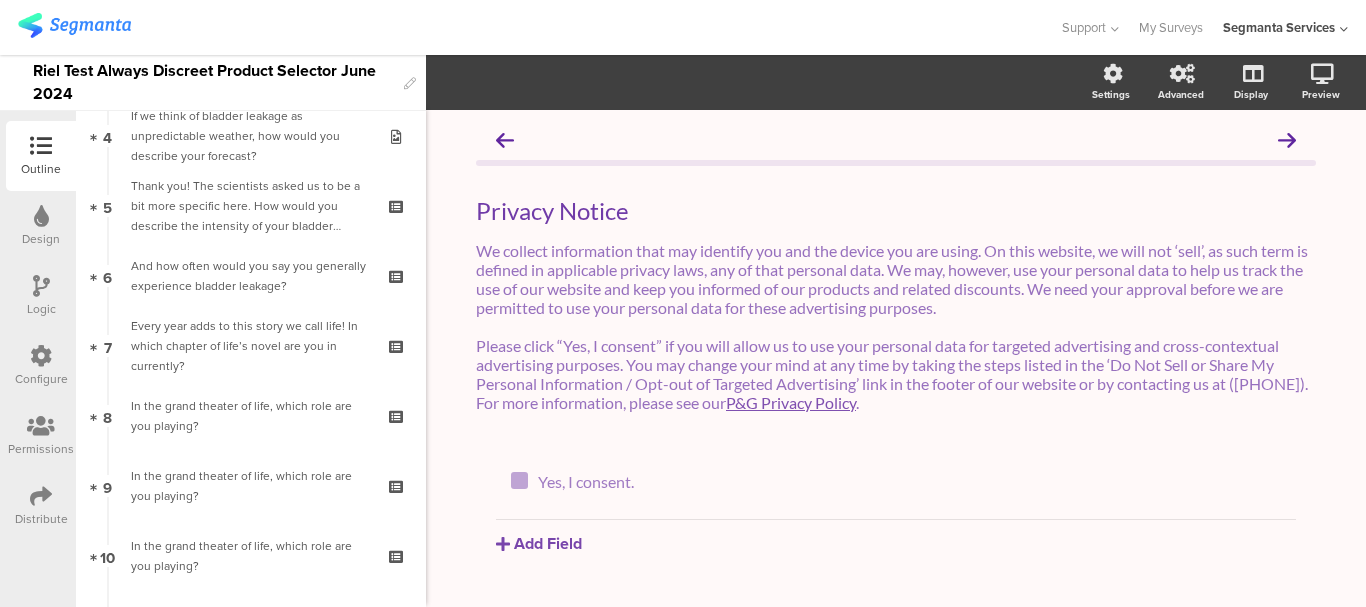 click on "6
And how often would you say you generally experience bladder leakage?" at bounding box center [251, 276] 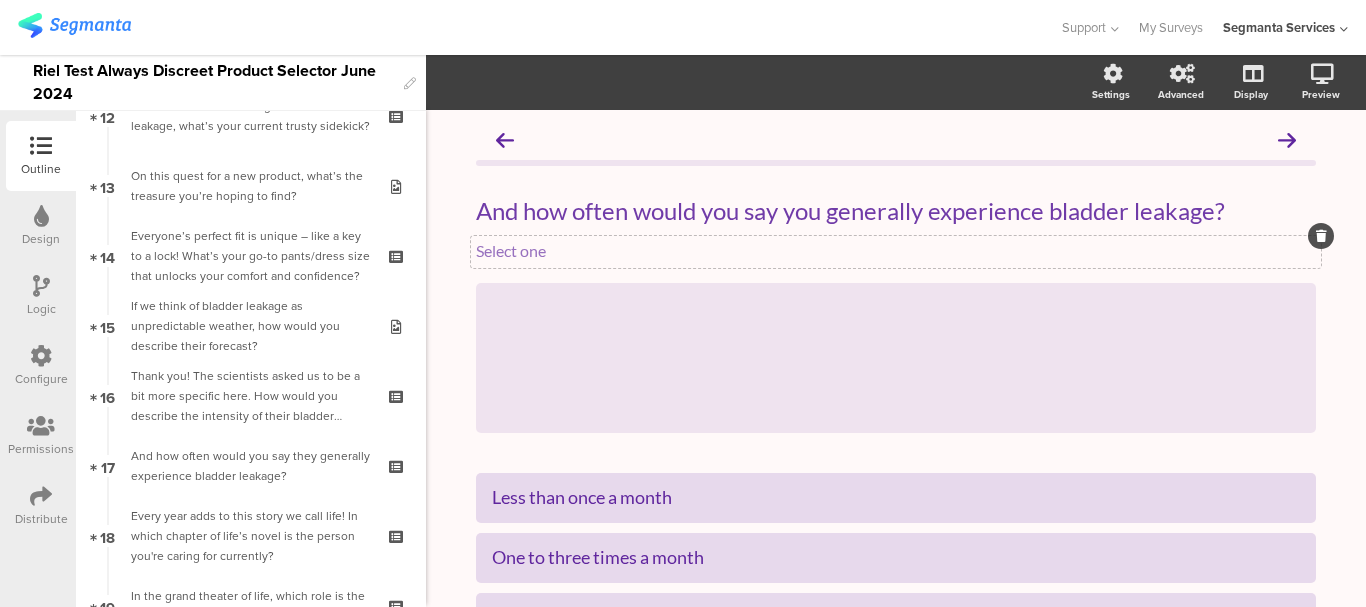 scroll, scrollTop: 1000, scrollLeft: 0, axis: vertical 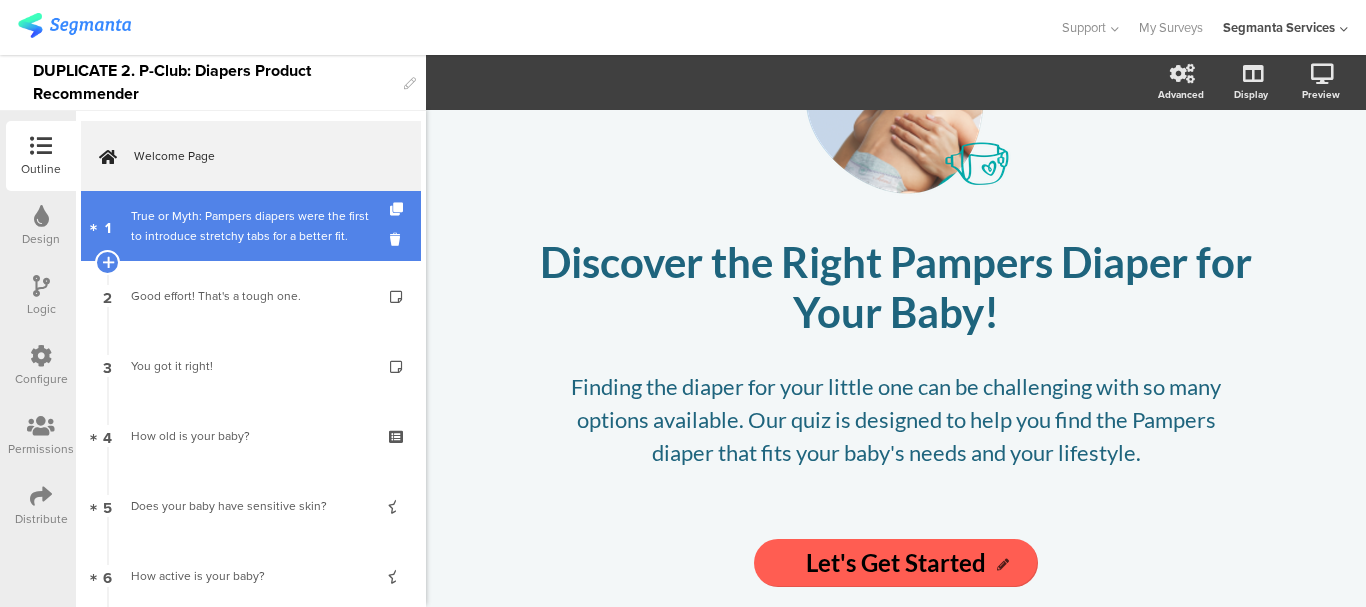 click on "True or Myth: Pampers diapers were the first to introduce stretchy tabs for a better fit." at bounding box center (250, 226) 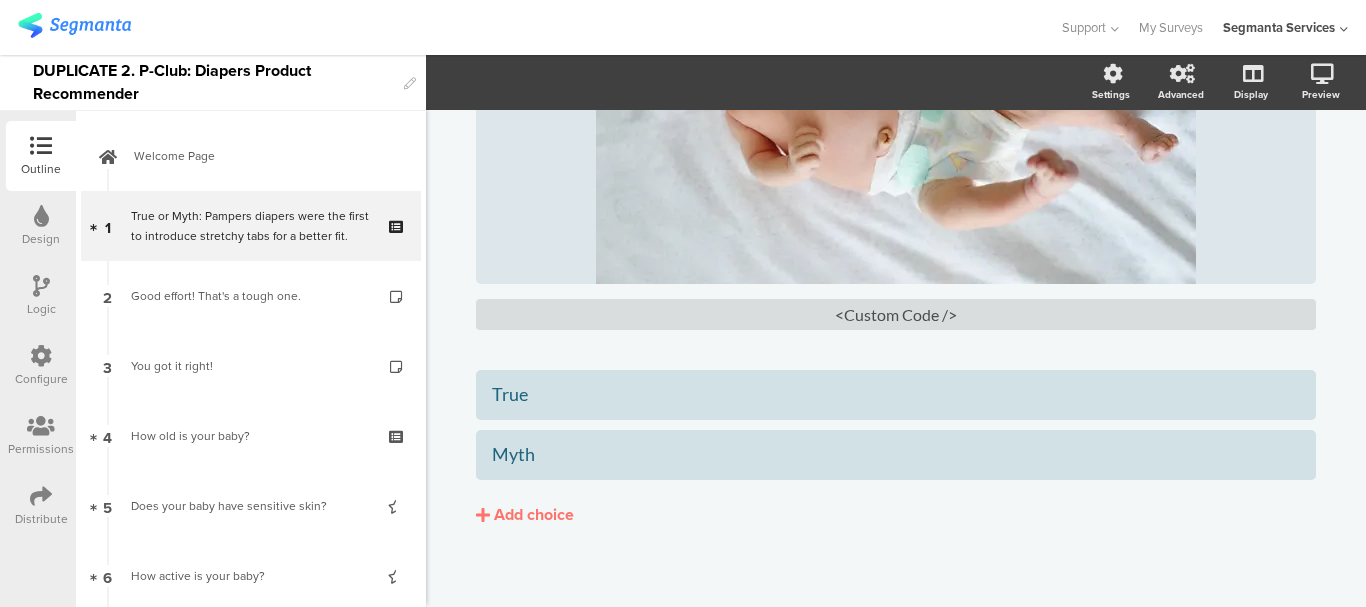 scroll, scrollTop: 395, scrollLeft: 0, axis: vertical 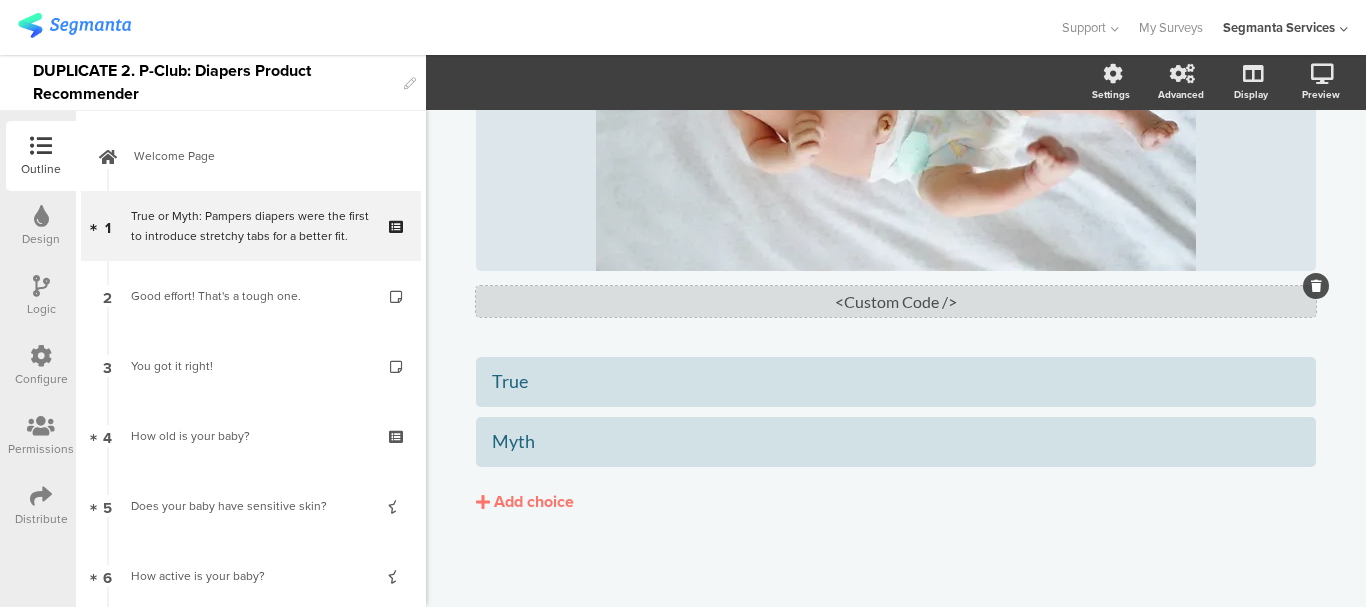 click on "<Custom Code />" at bounding box center (896, 301) 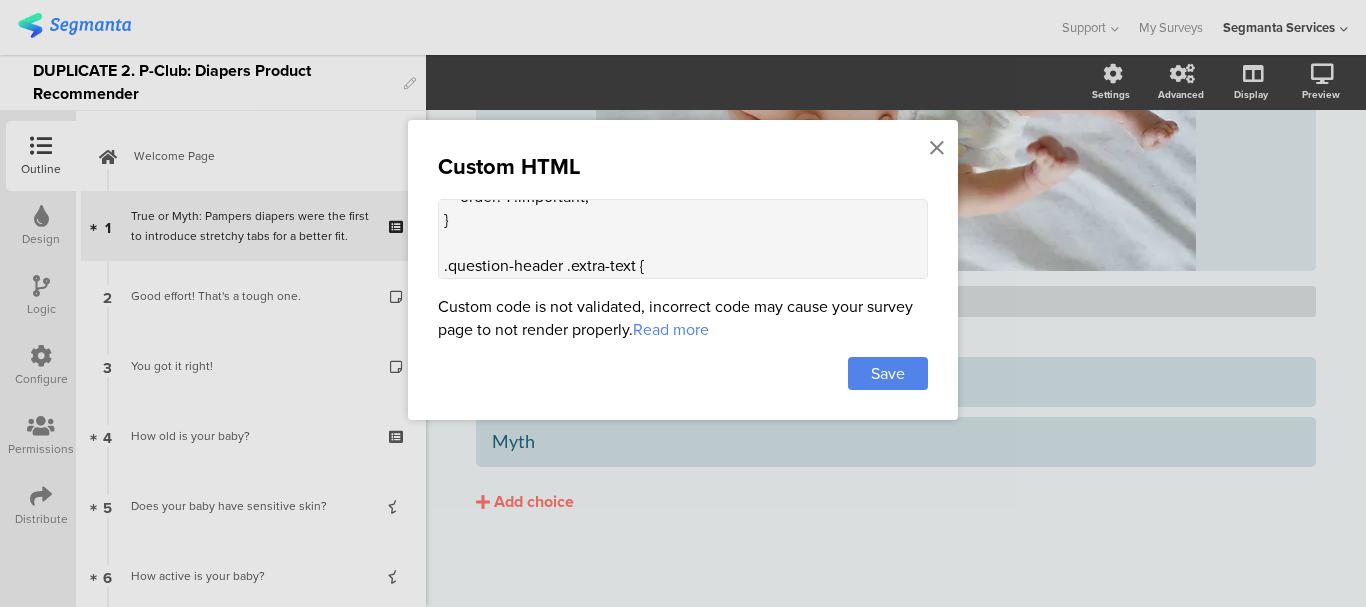 scroll, scrollTop: 0, scrollLeft: 0, axis: both 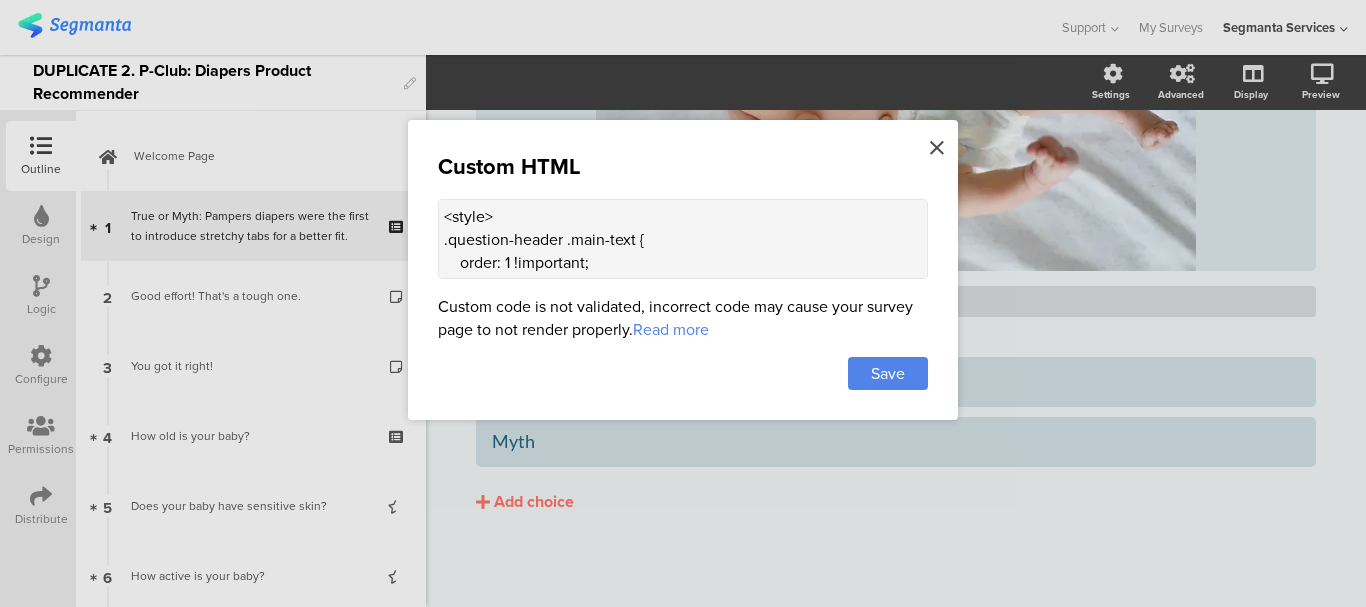 click at bounding box center [937, 148] 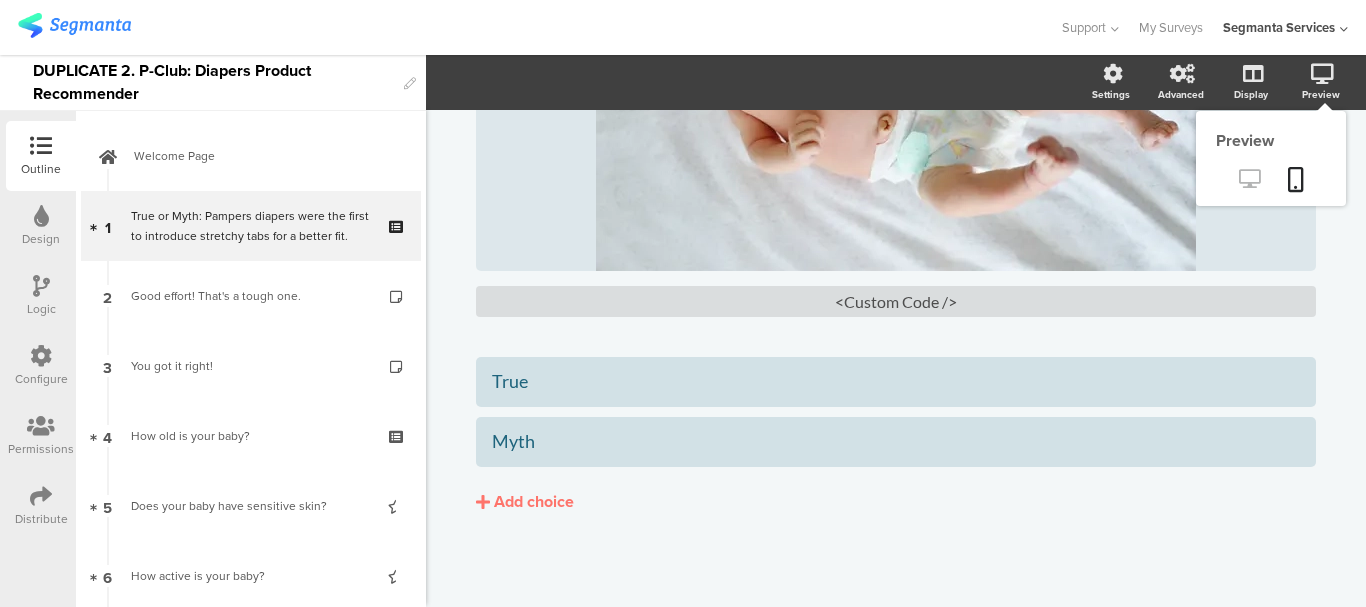 click at bounding box center [1249, 178] 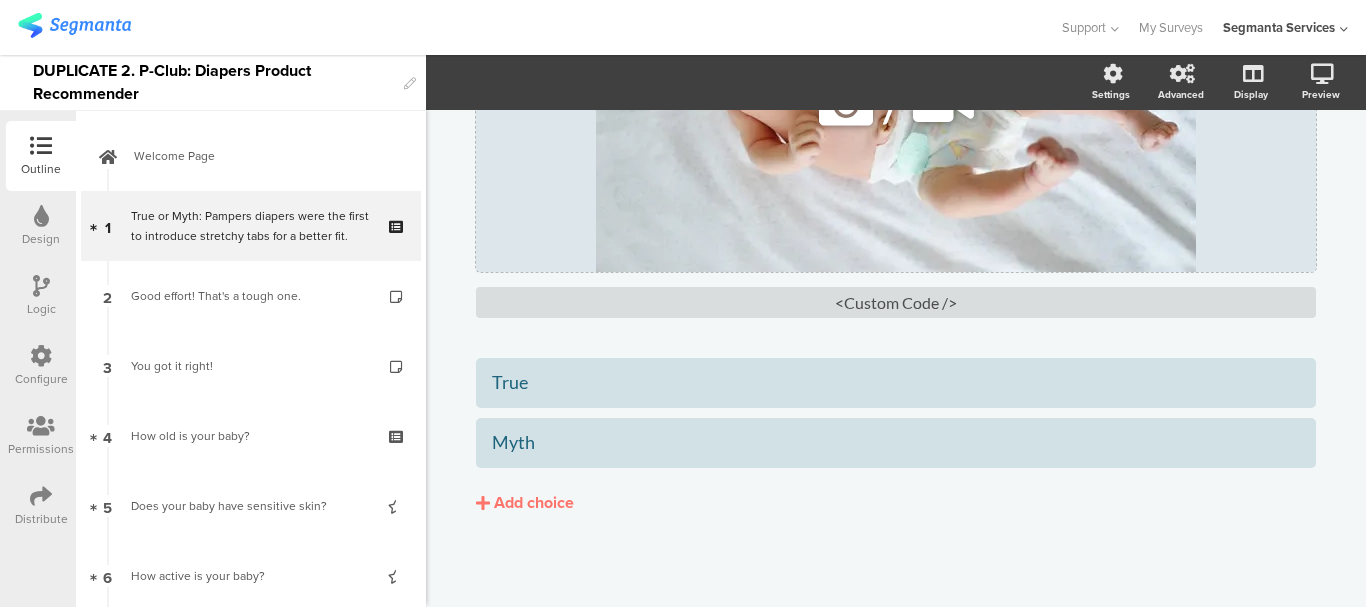 scroll, scrollTop: 395, scrollLeft: 0, axis: vertical 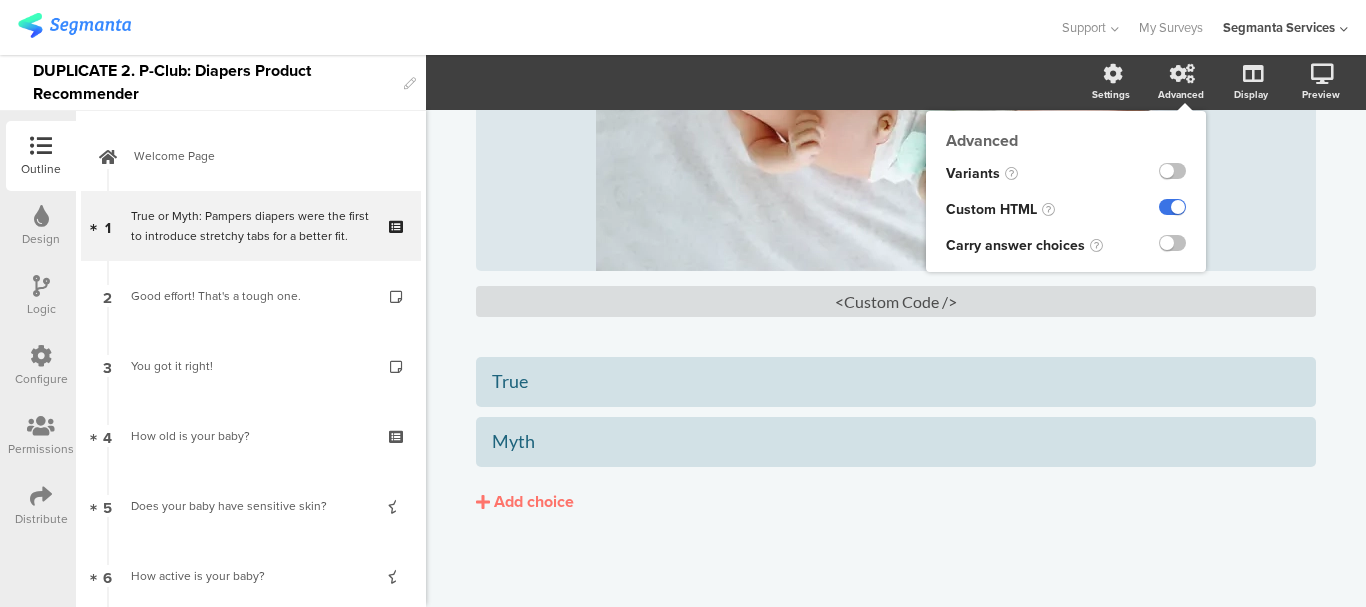 click at bounding box center [1172, 207] 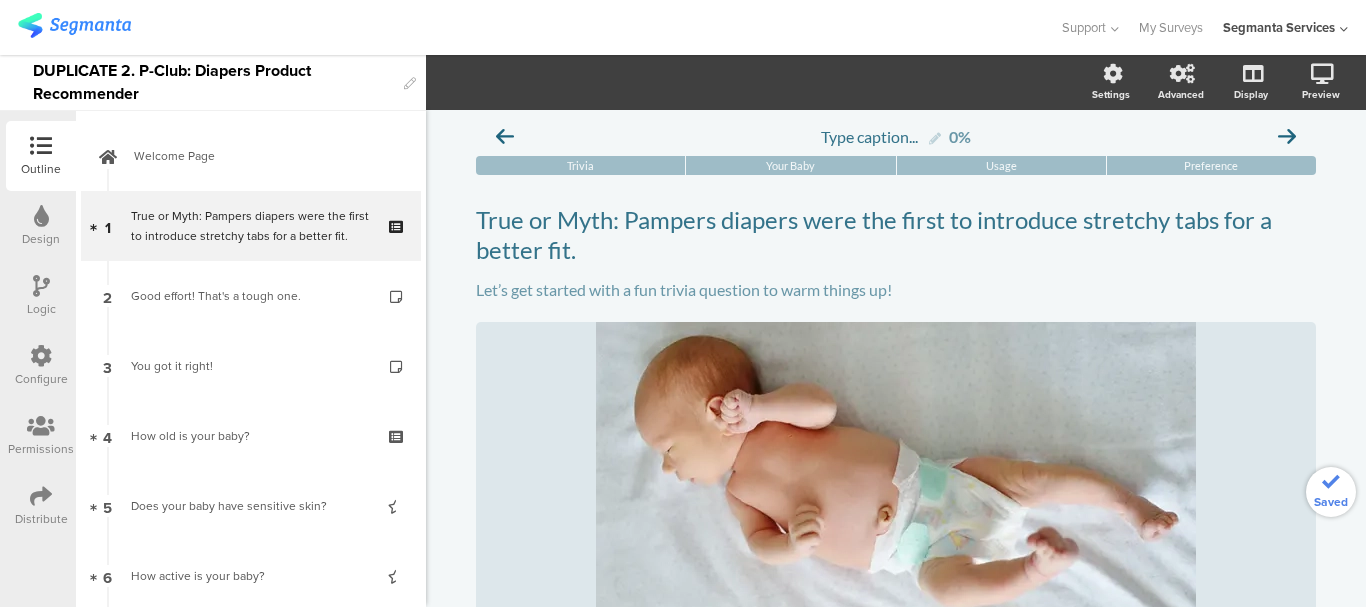 scroll, scrollTop: 0, scrollLeft: 0, axis: both 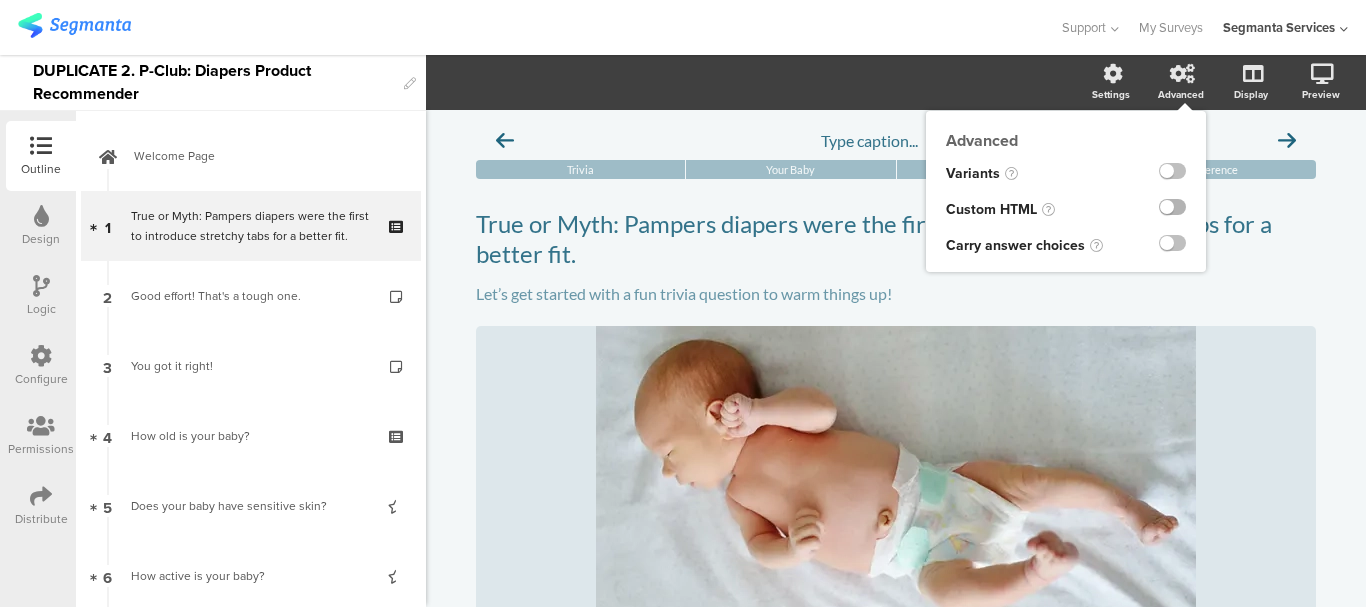 click at bounding box center [1172, 207] 